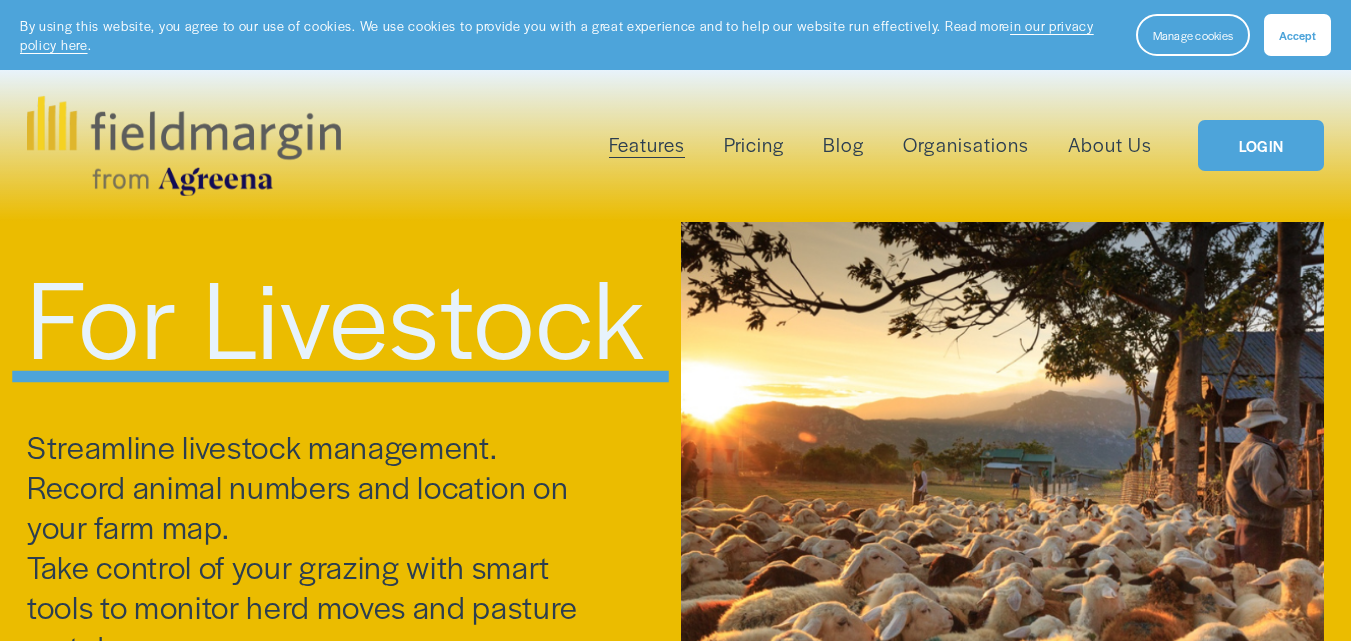 scroll, scrollTop: 400, scrollLeft: 0, axis: vertical 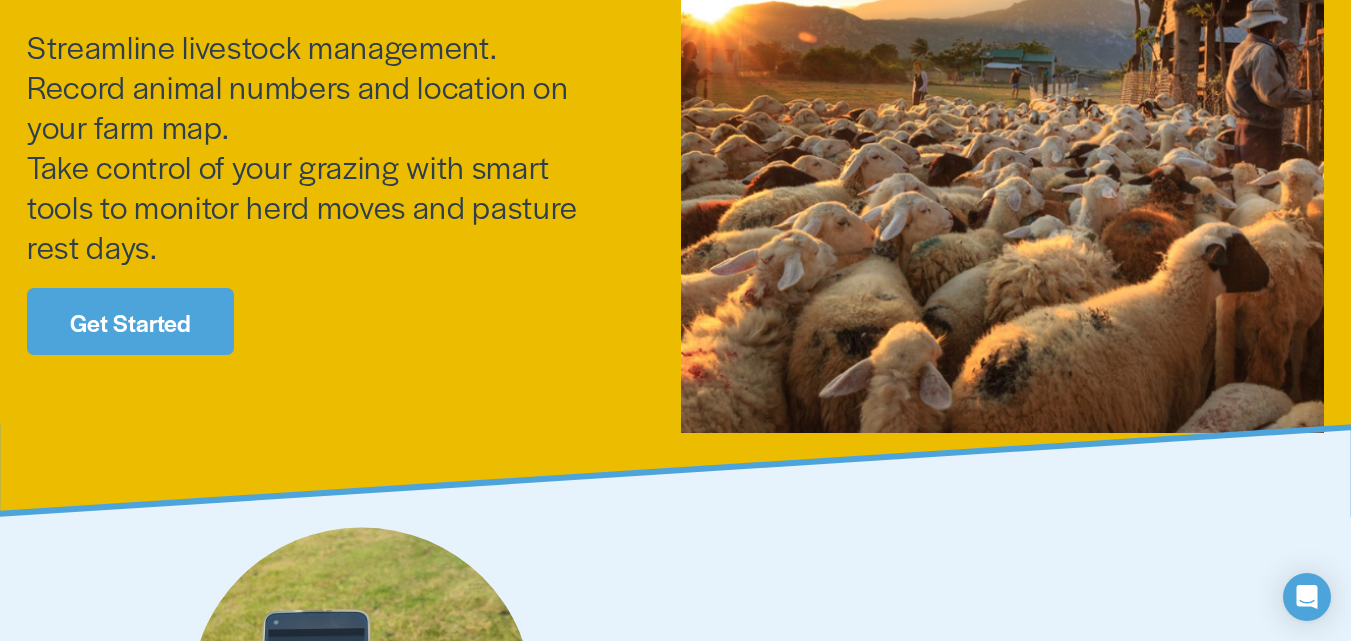 click on "Get Started" at bounding box center [130, 321] 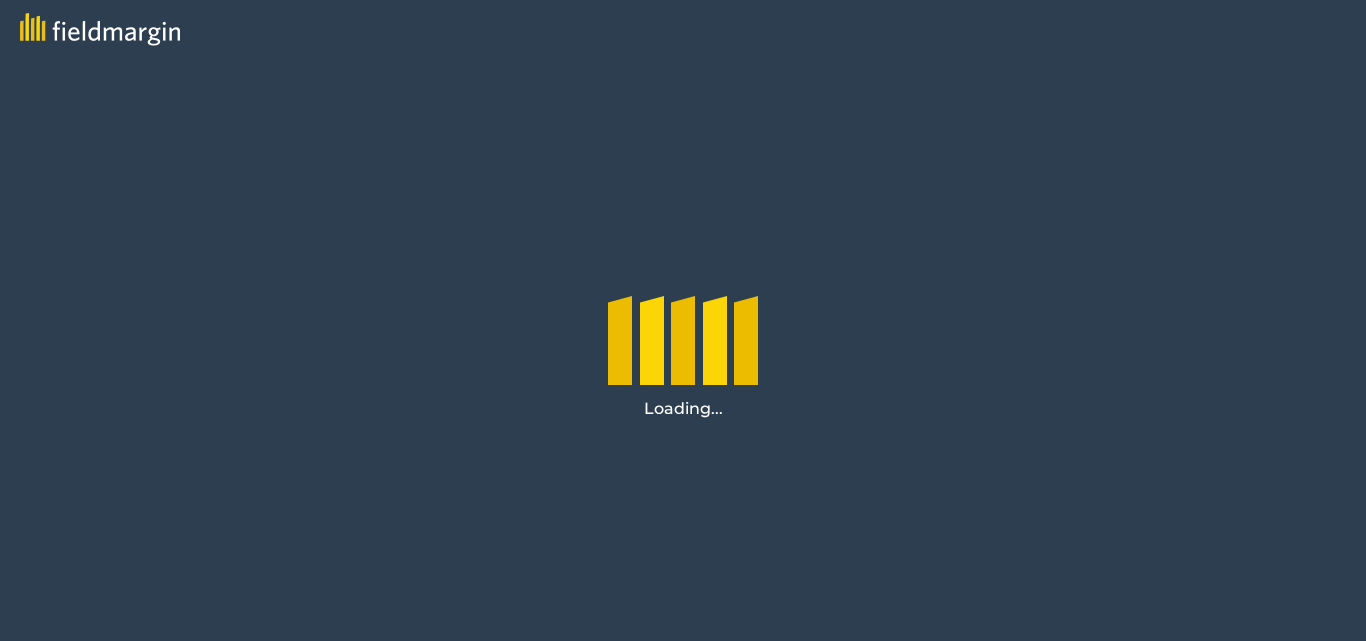 scroll, scrollTop: 0, scrollLeft: 0, axis: both 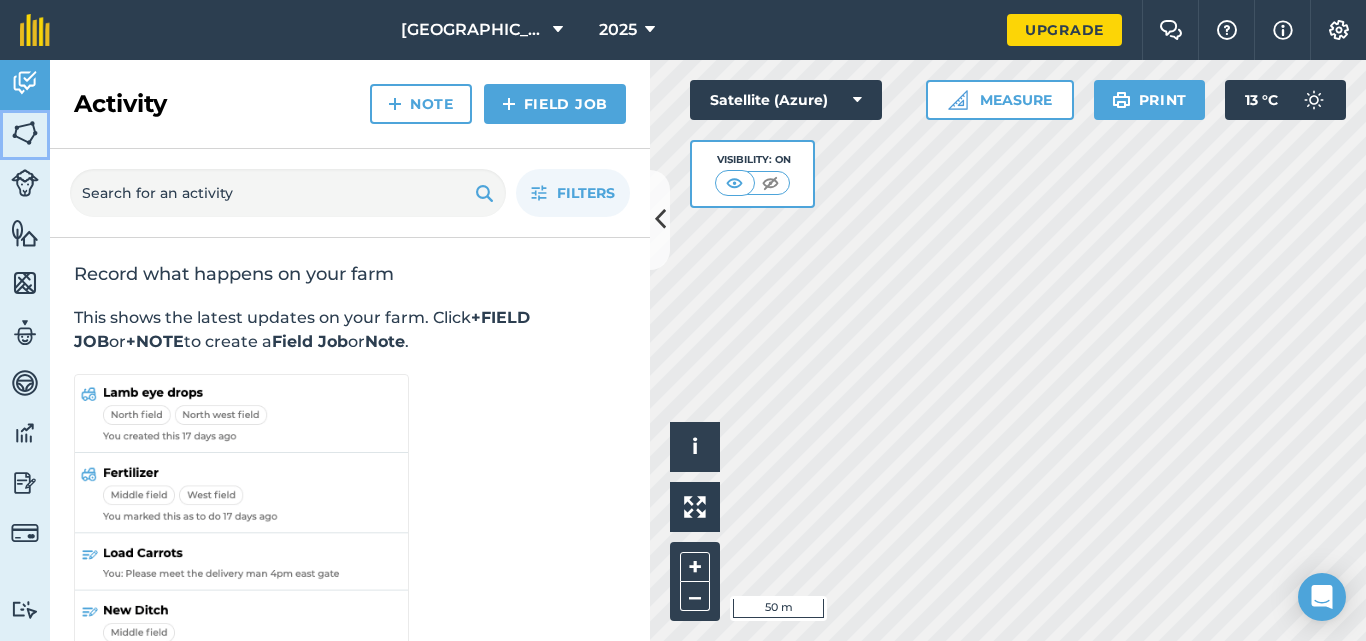 click at bounding box center [25, 133] 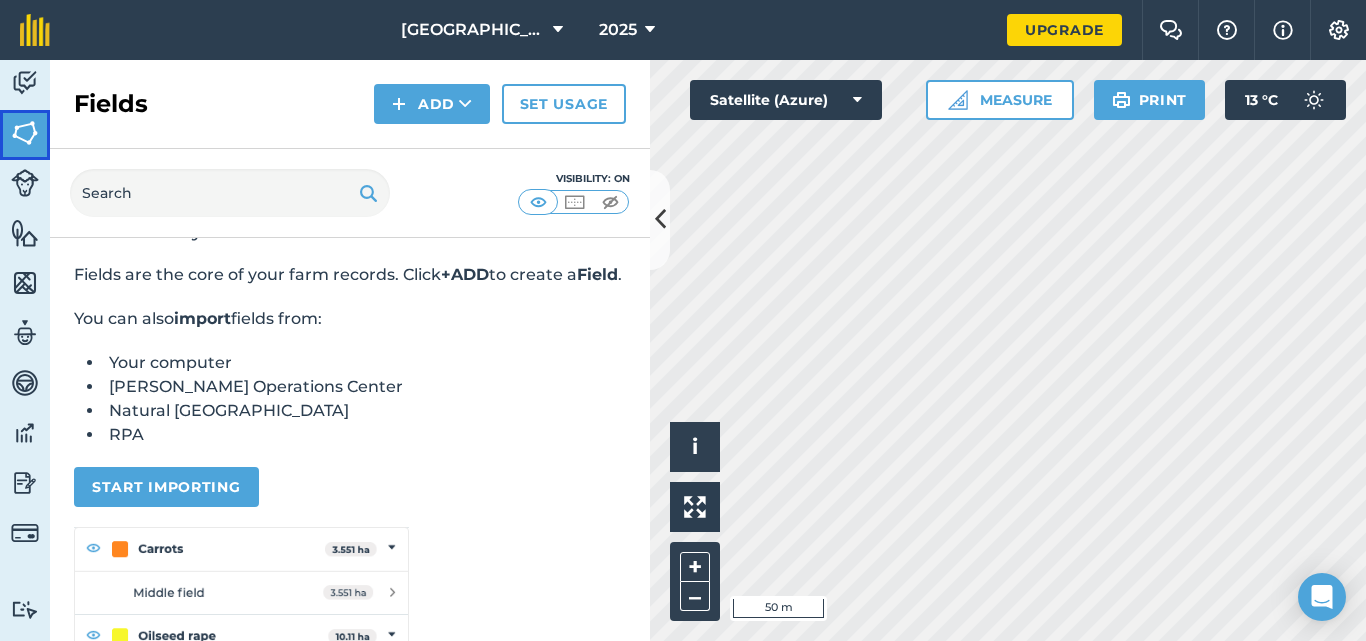 scroll, scrollTop: 0, scrollLeft: 0, axis: both 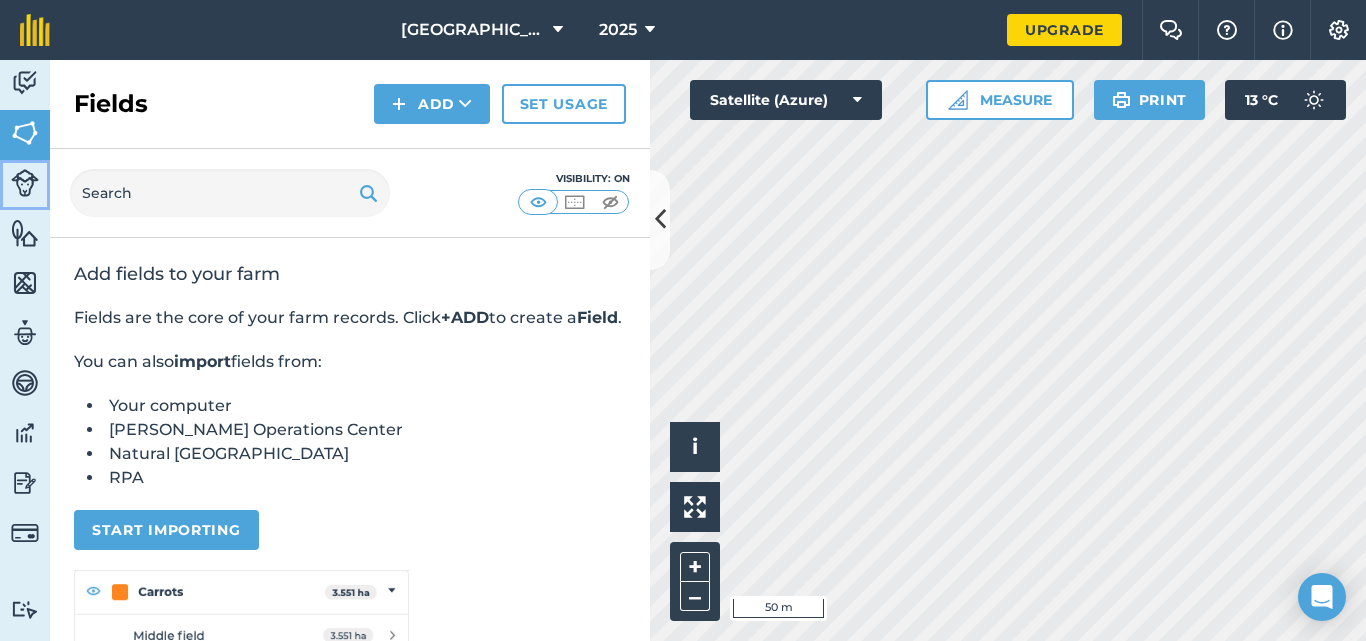 click at bounding box center [25, 183] 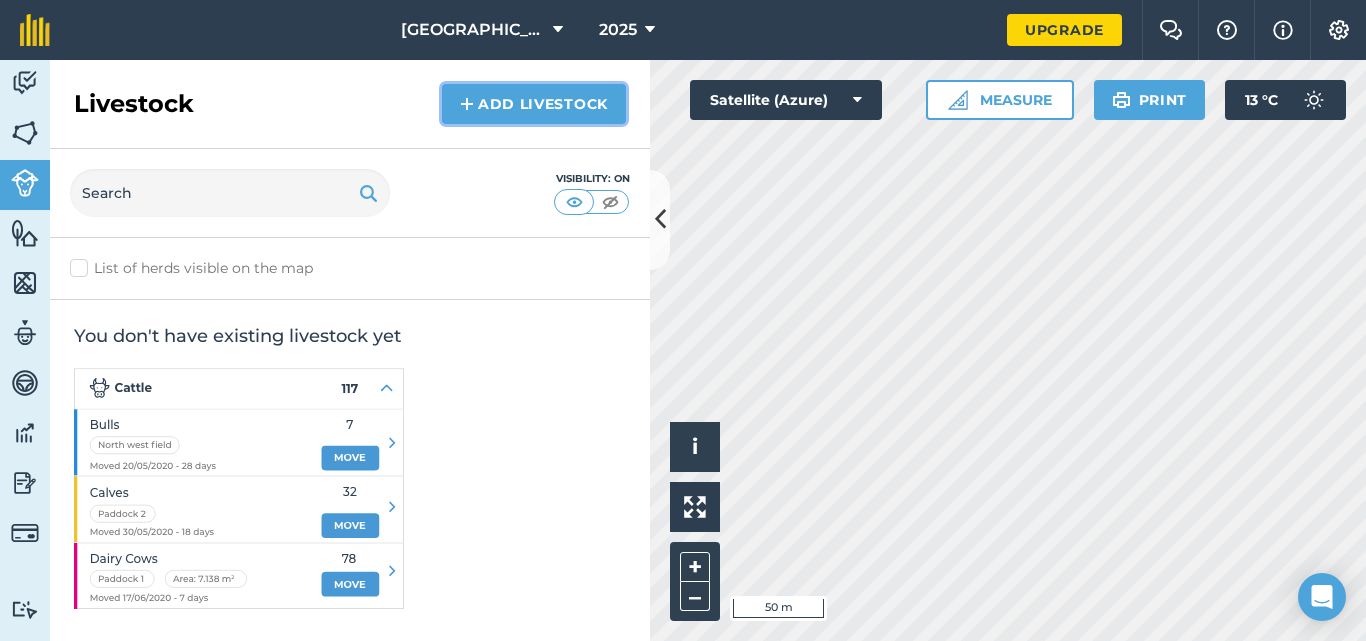 click on "Add Livestock" at bounding box center [534, 104] 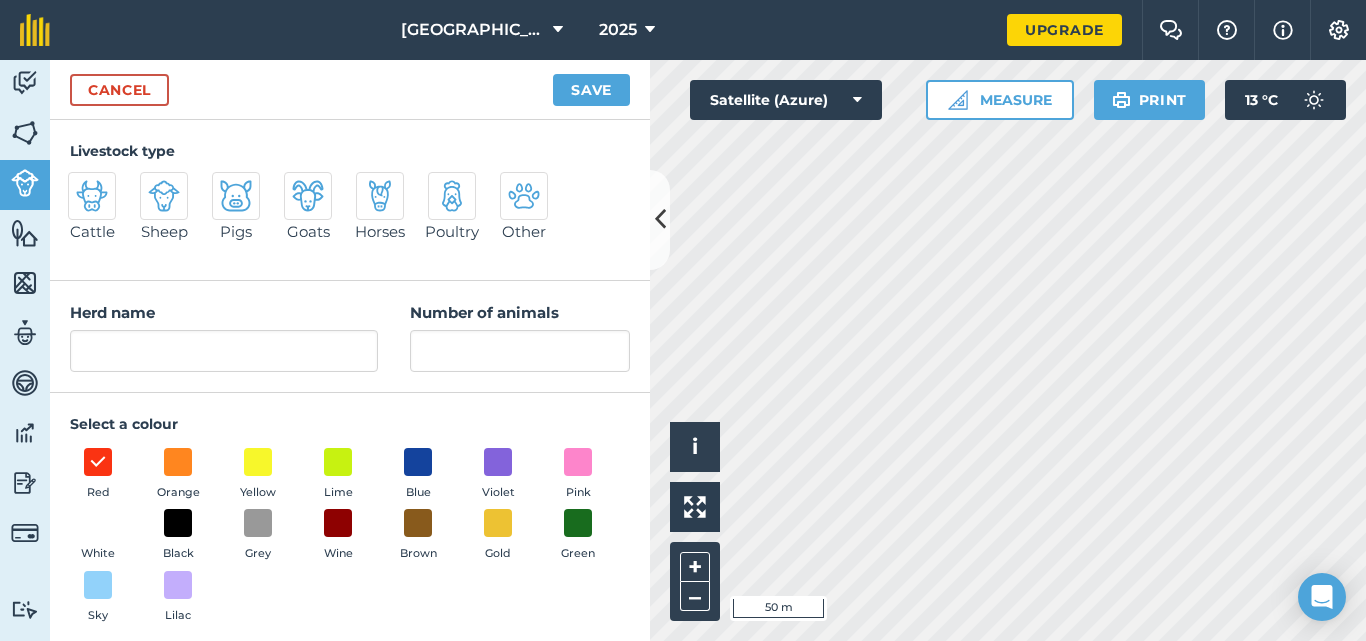click at bounding box center (92, 196) 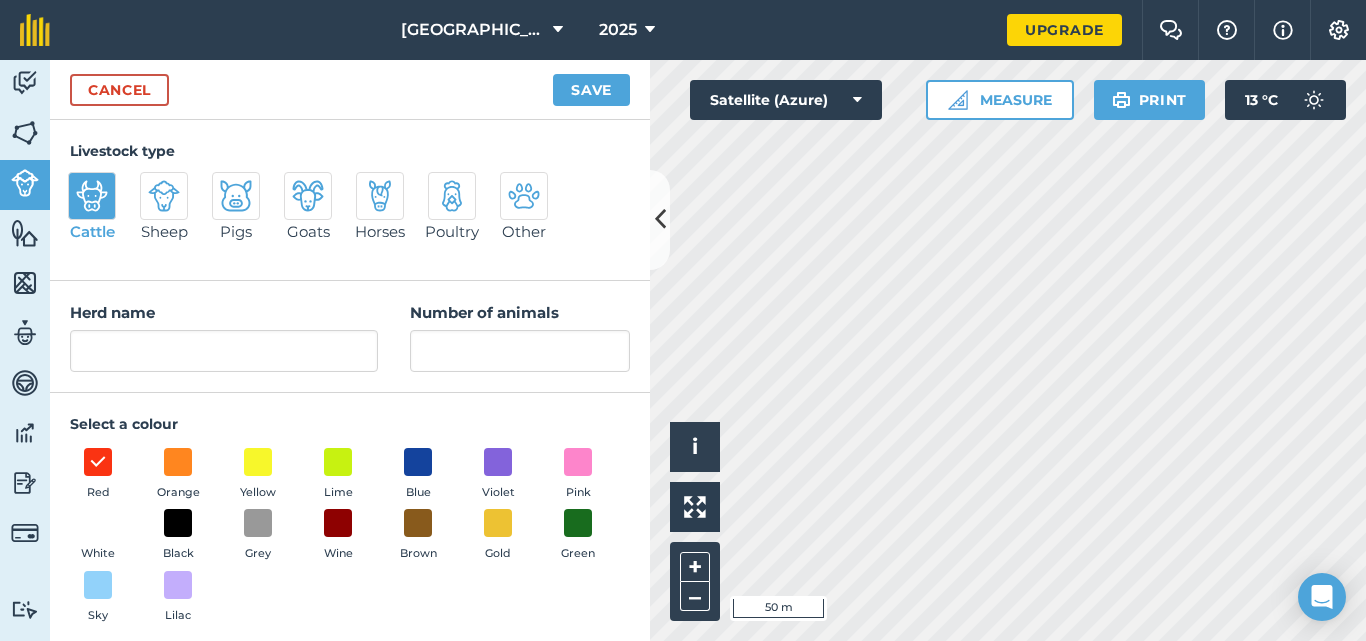 type on "Cattle" 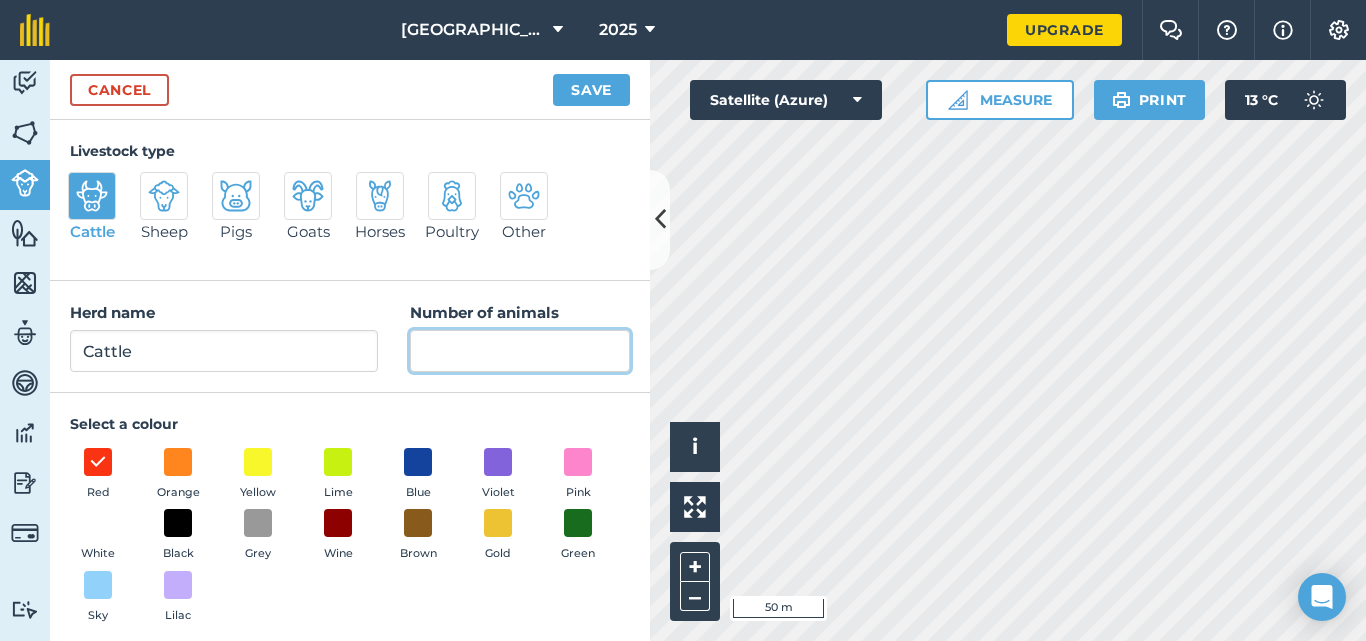 click on "Number of animals" at bounding box center [520, 351] 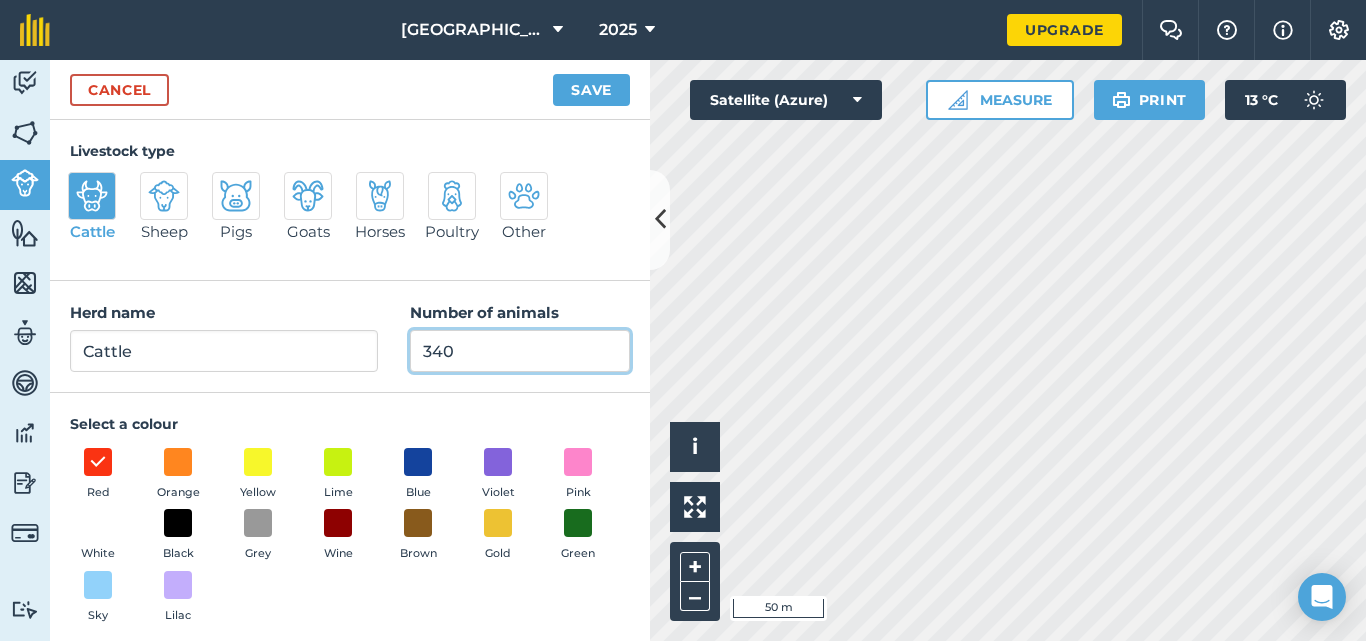 scroll, scrollTop: 13, scrollLeft: 0, axis: vertical 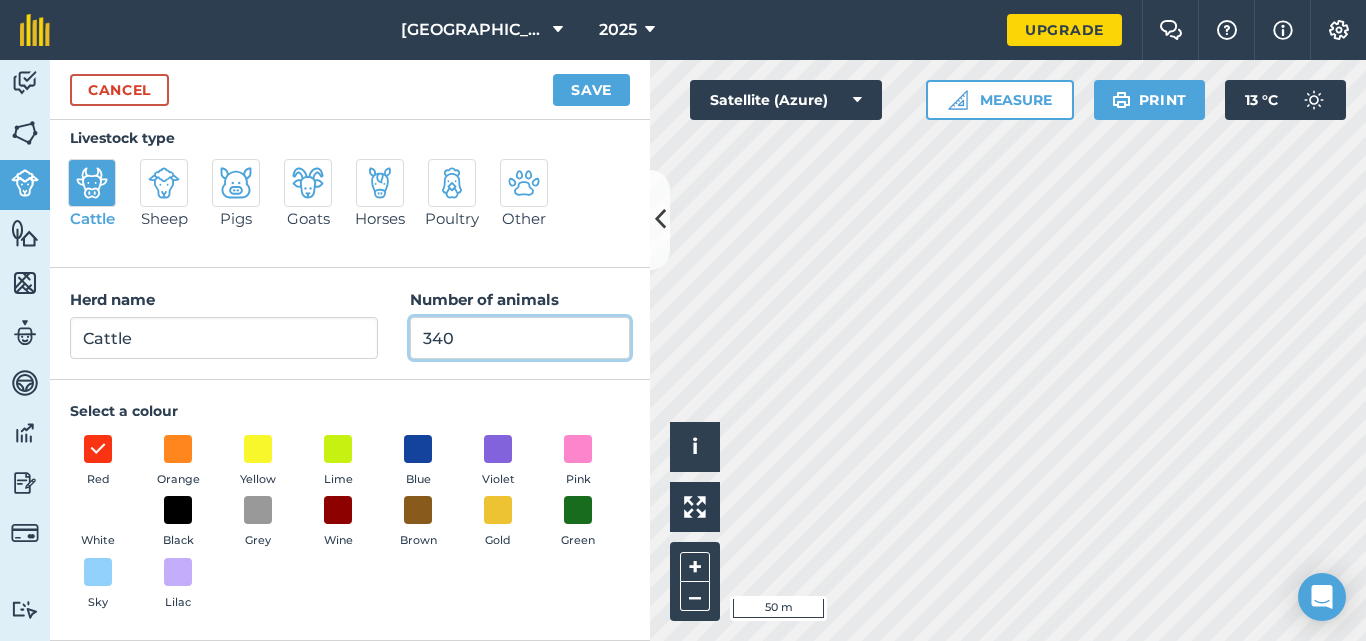 type on "340" 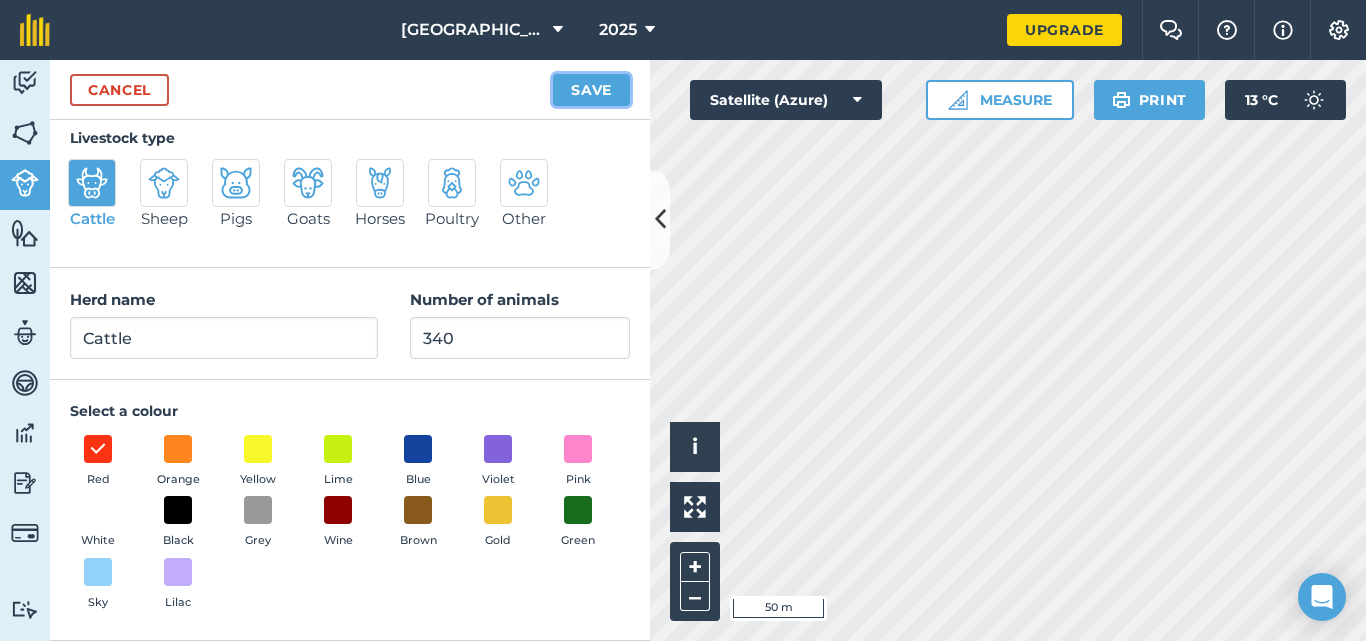 click on "Save" at bounding box center (591, 90) 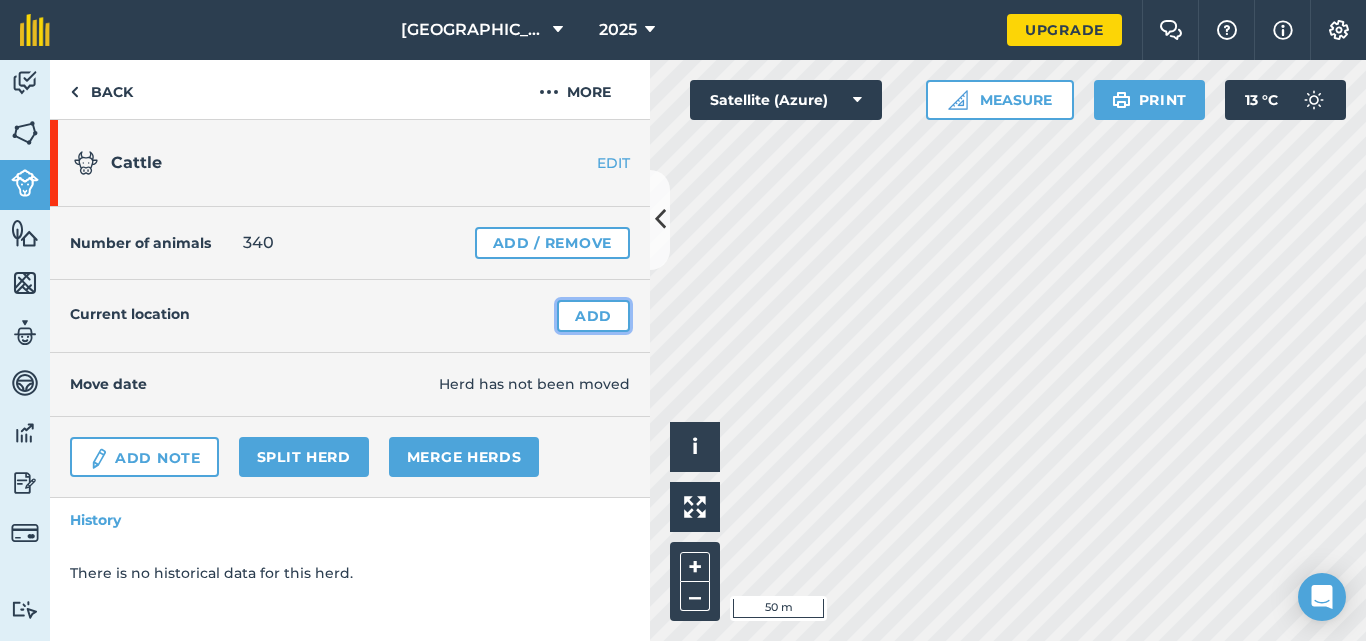 click on "Add" at bounding box center (593, 316) 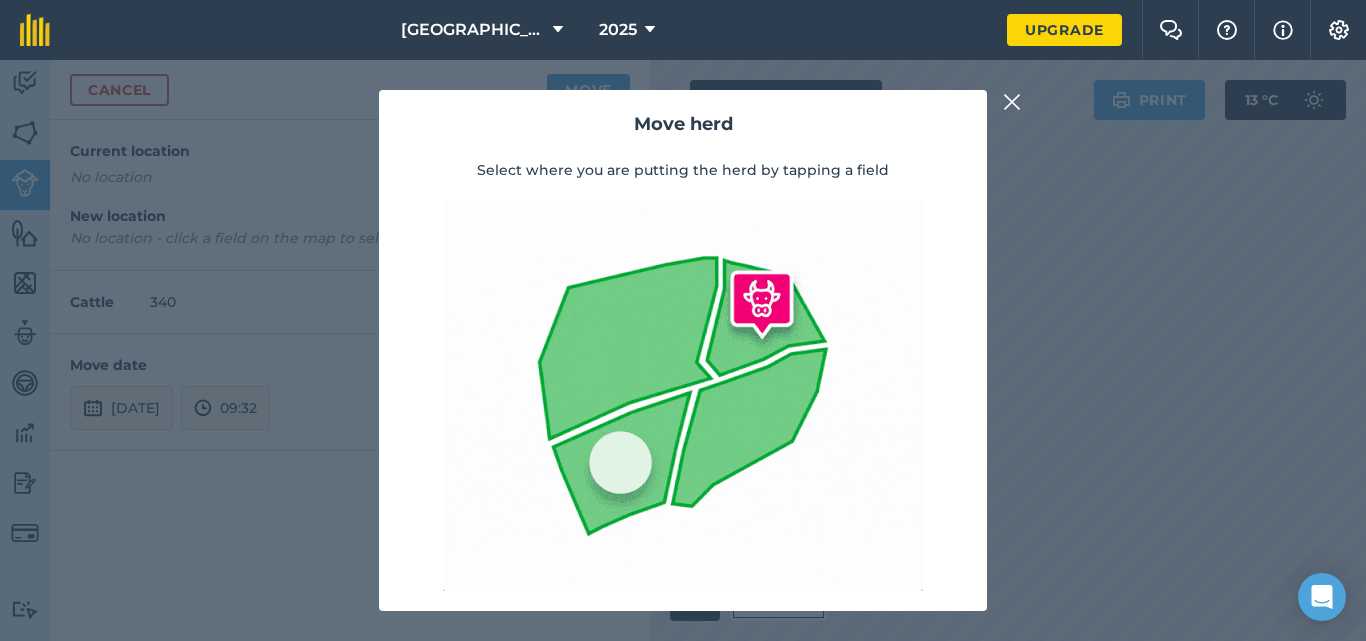 click at bounding box center (1012, 102) 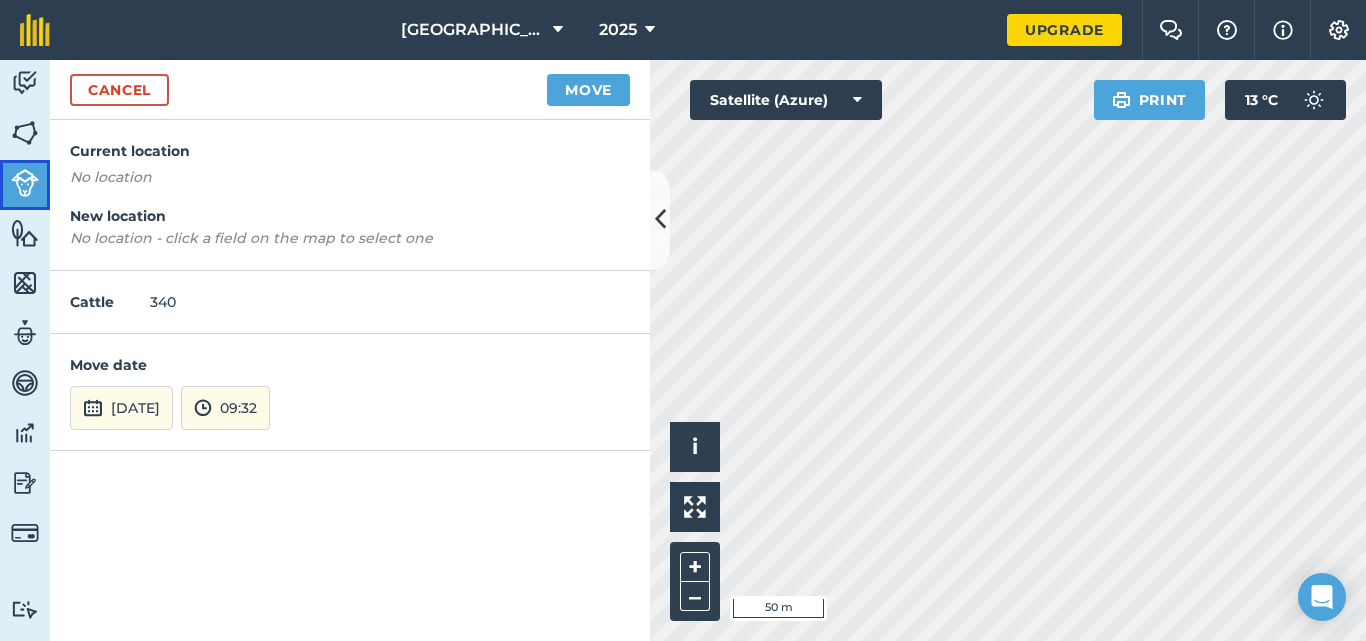 click at bounding box center (25, 183) 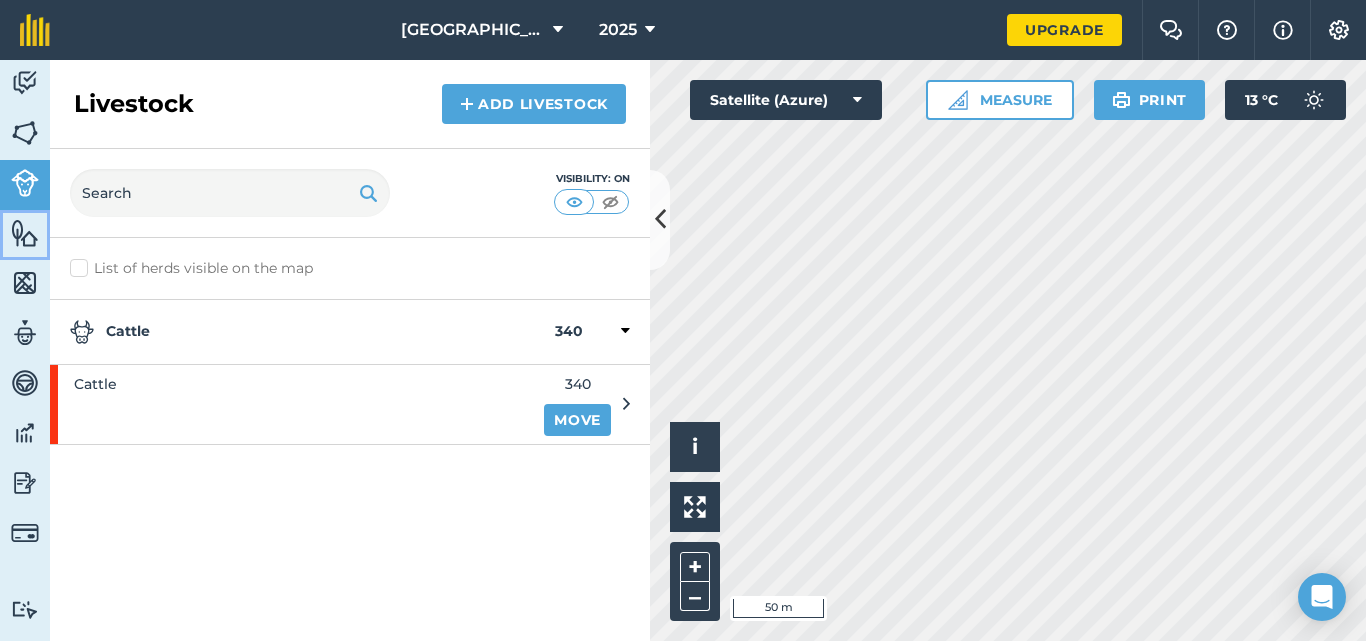 click at bounding box center (25, 233) 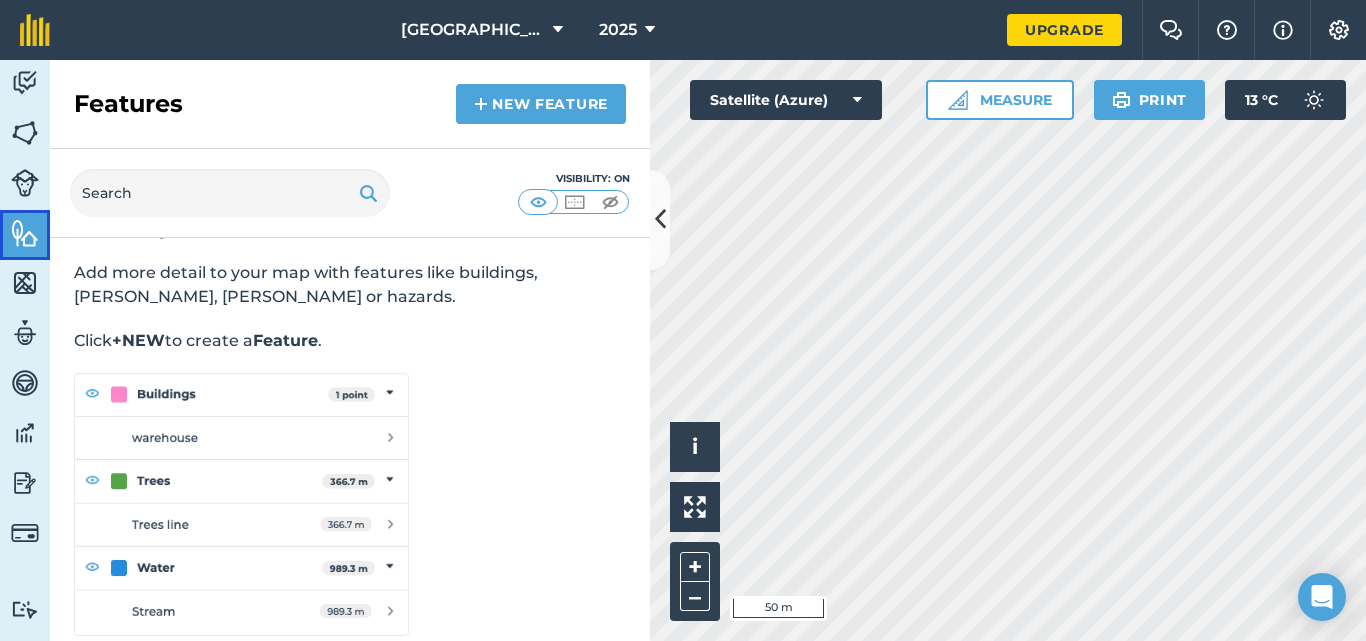 scroll, scrollTop: 64, scrollLeft: 0, axis: vertical 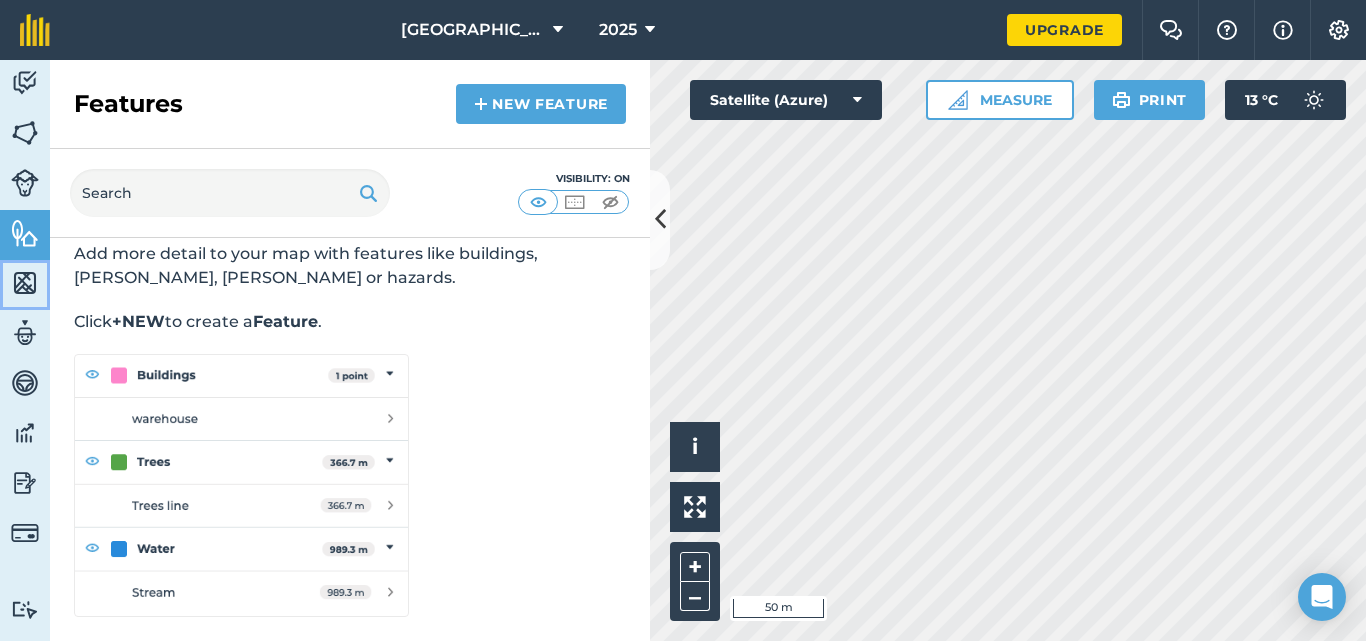 click at bounding box center (25, 283) 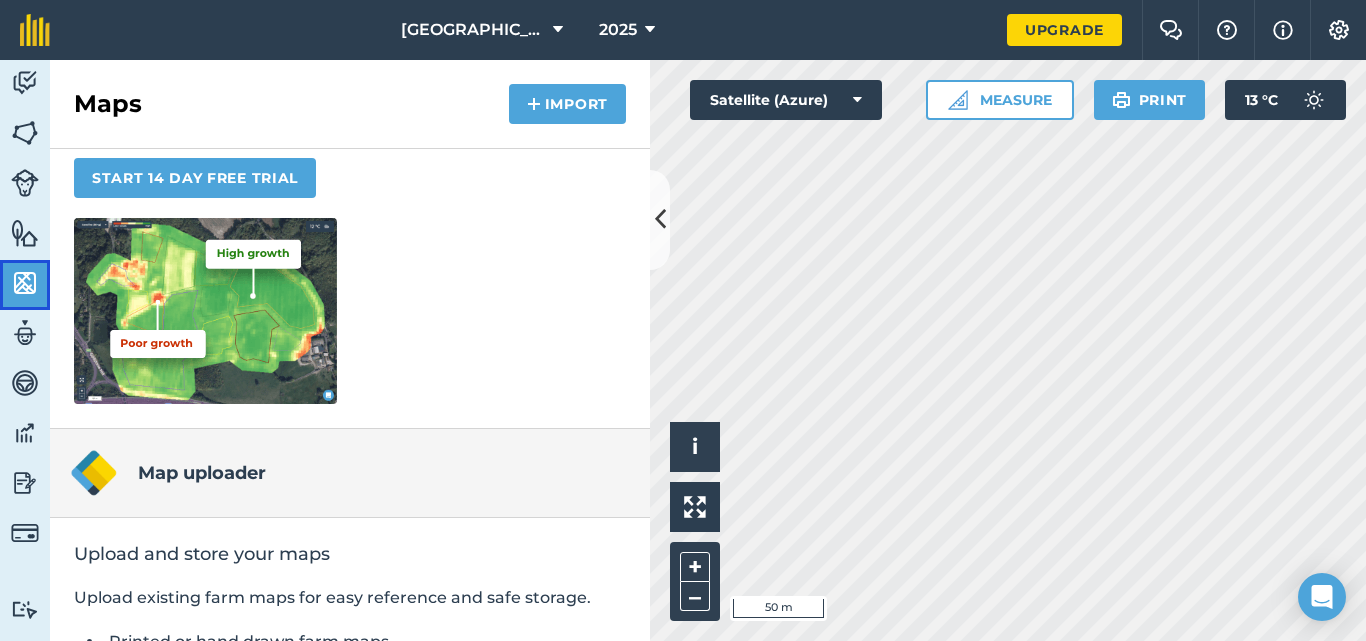 scroll, scrollTop: 233, scrollLeft: 0, axis: vertical 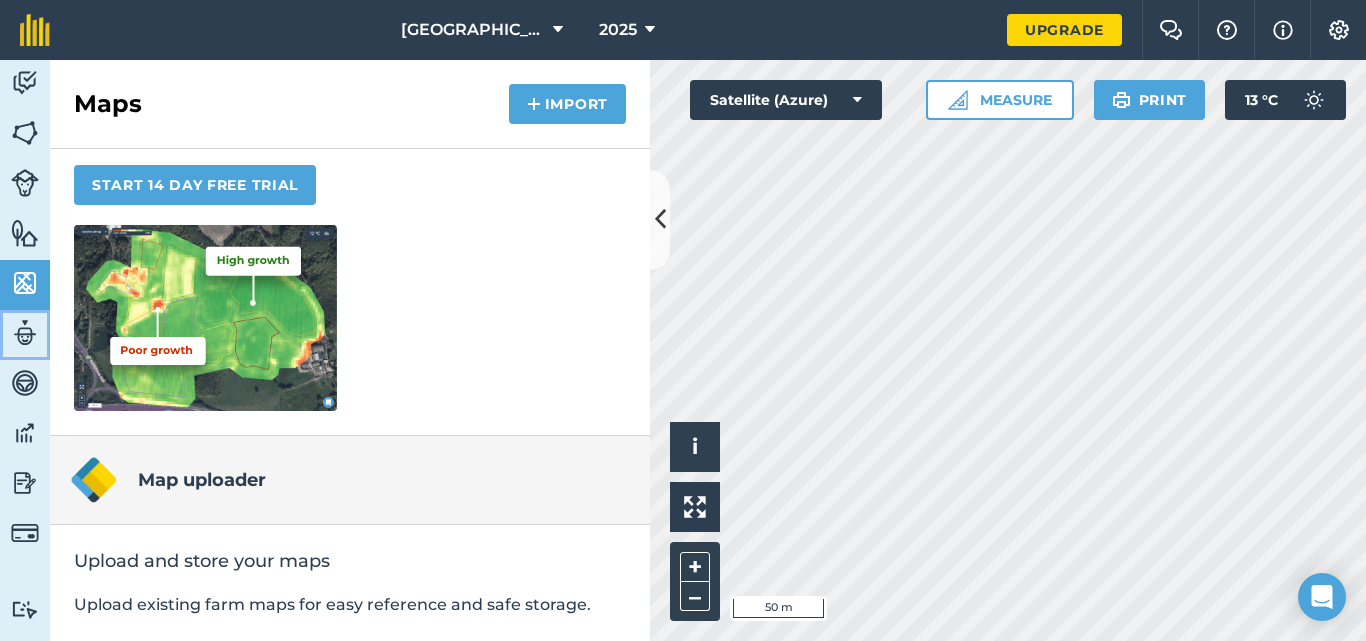 click at bounding box center (25, 333) 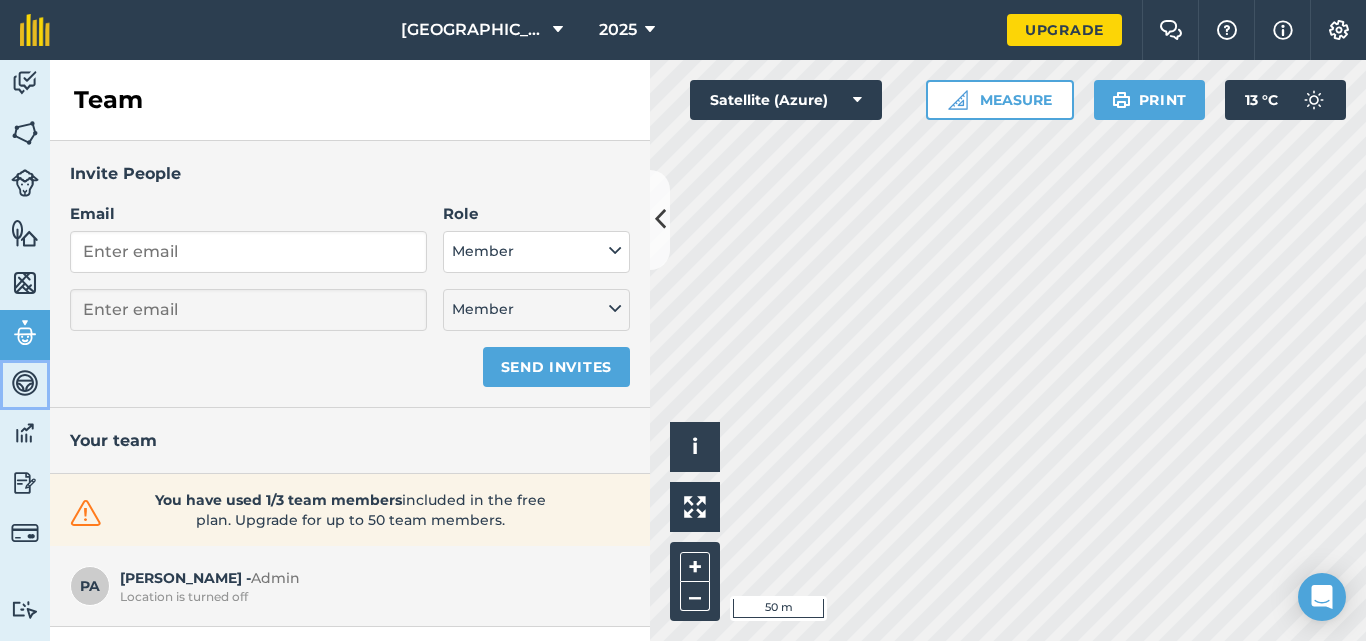 click at bounding box center [25, 383] 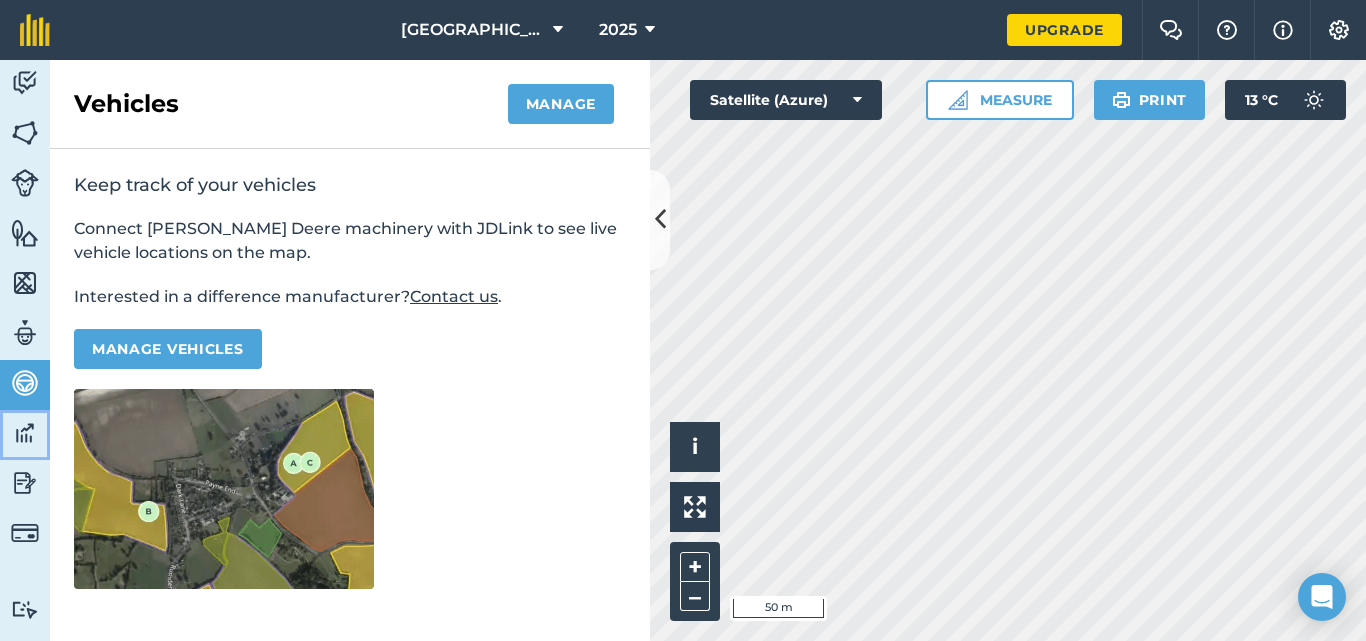 click at bounding box center (25, 433) 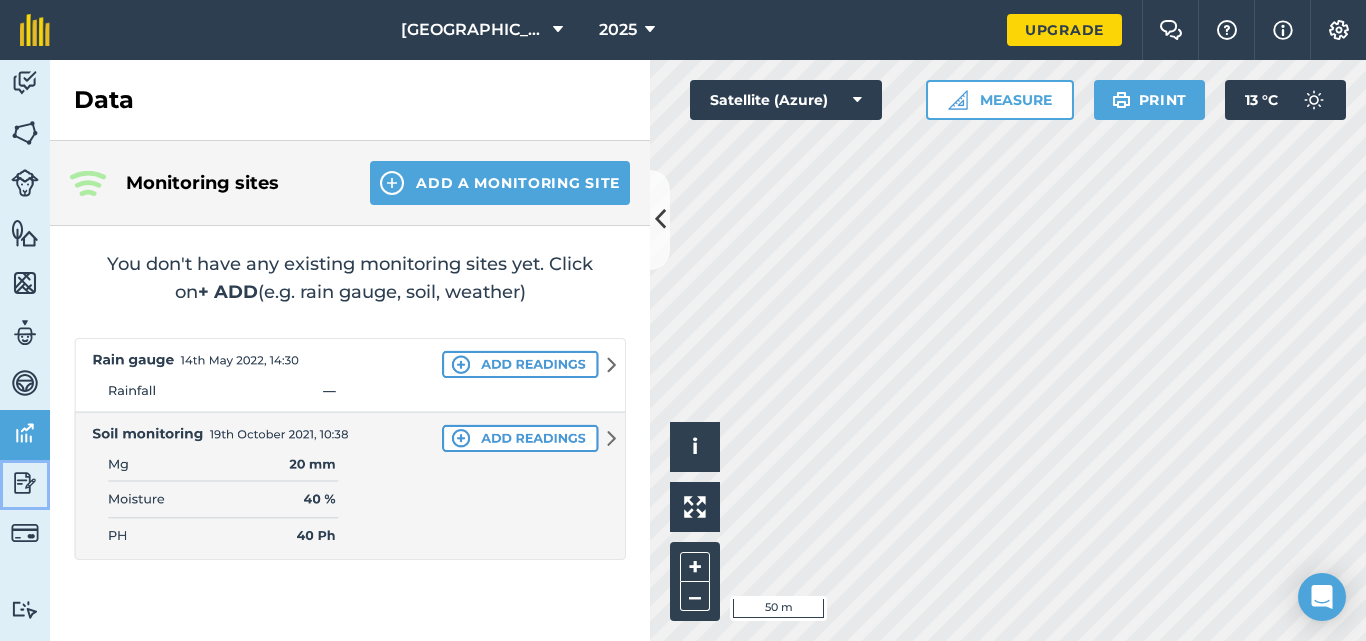 click at bounding box center (25, 483) 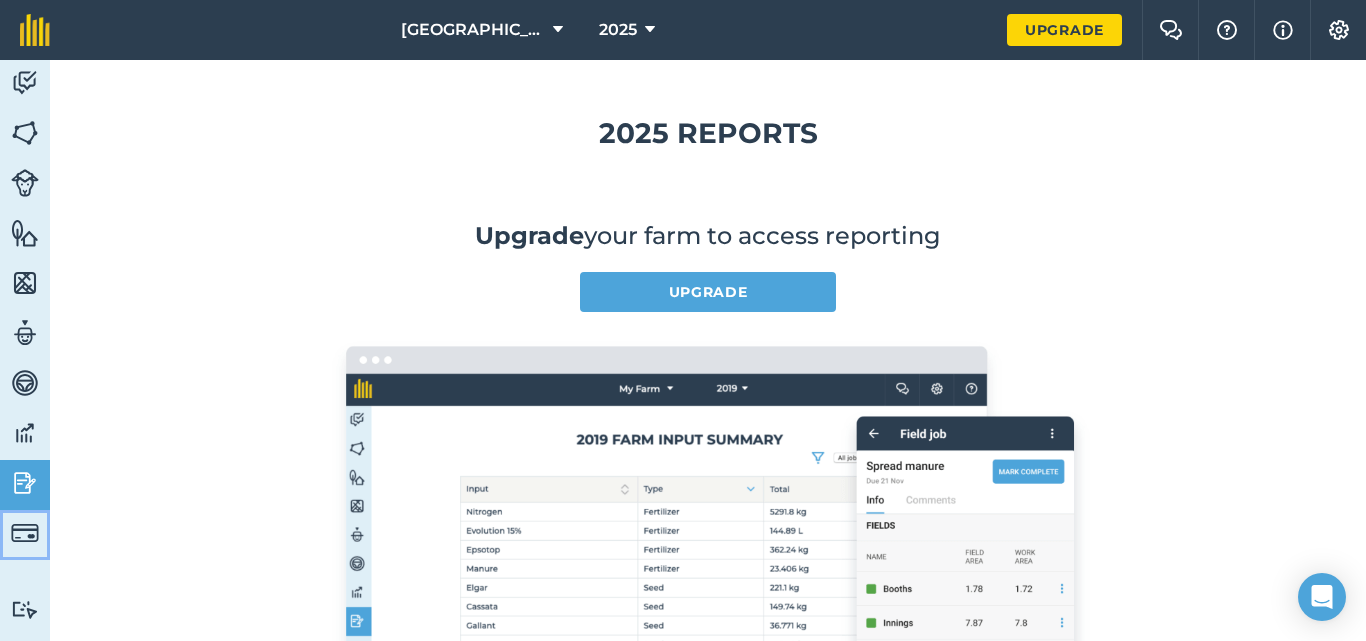click at bounding box center [25, 533] 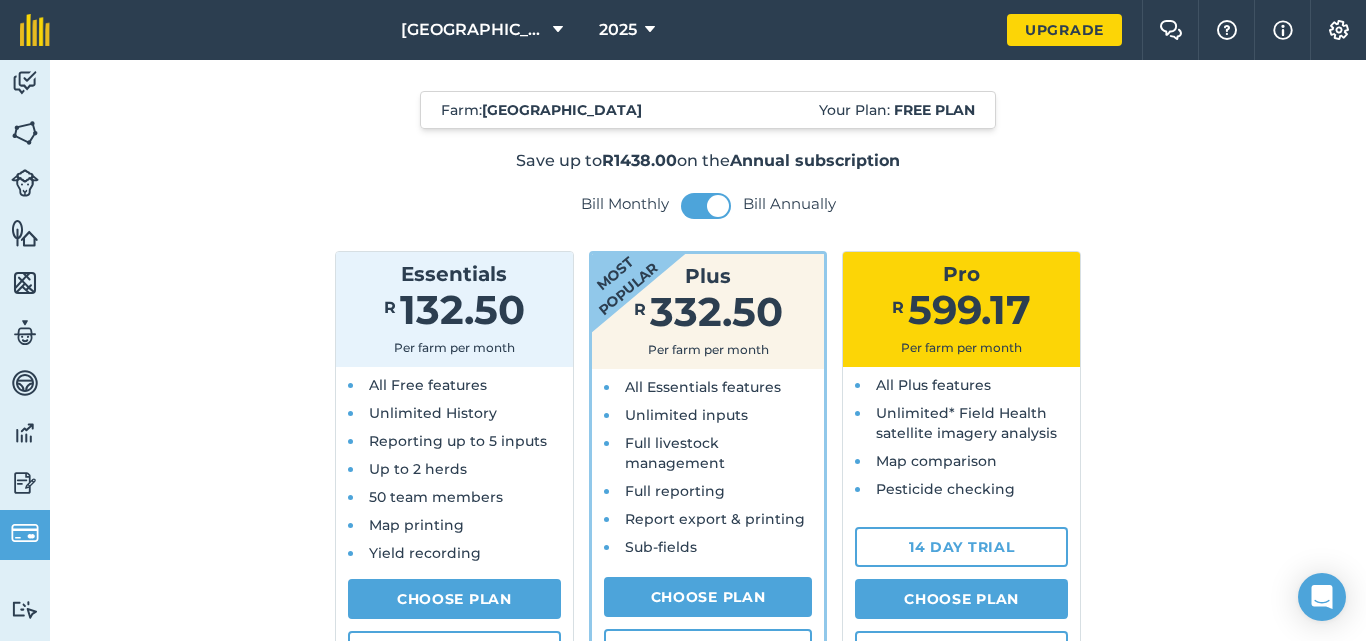 scroll, scrollTop: 100, scrollLeft: 0, axis: vertical 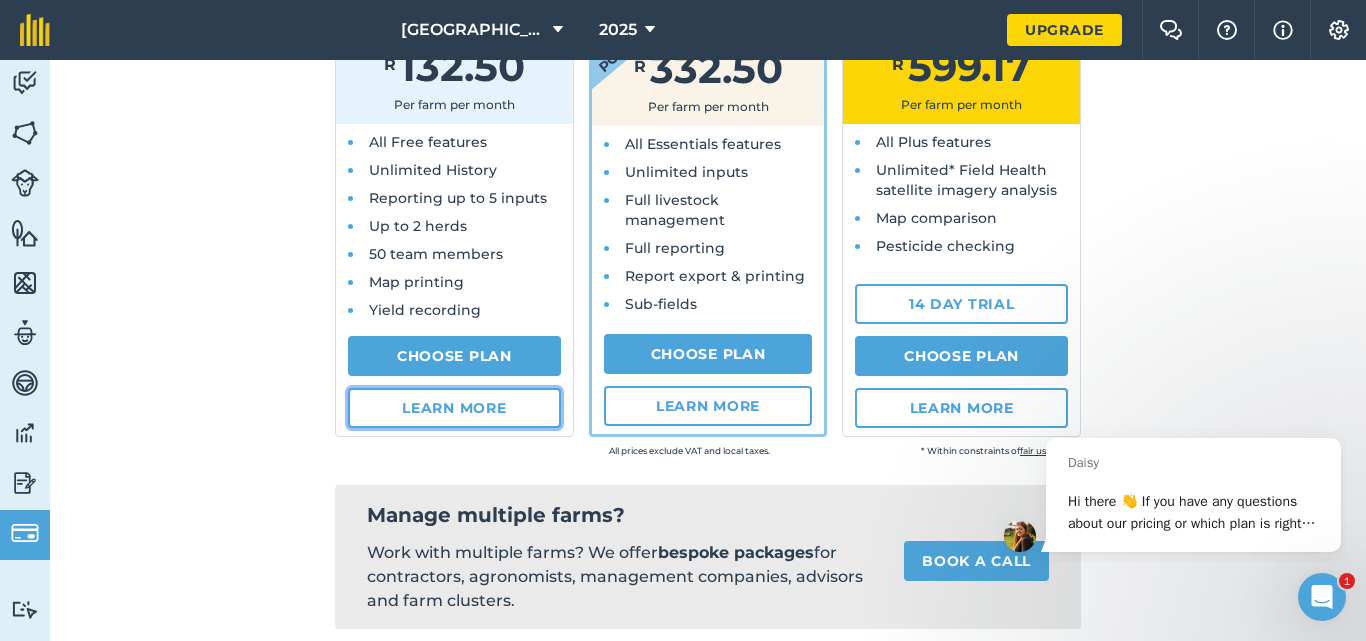 click on "Learn more" at bounding box center (454, 408) 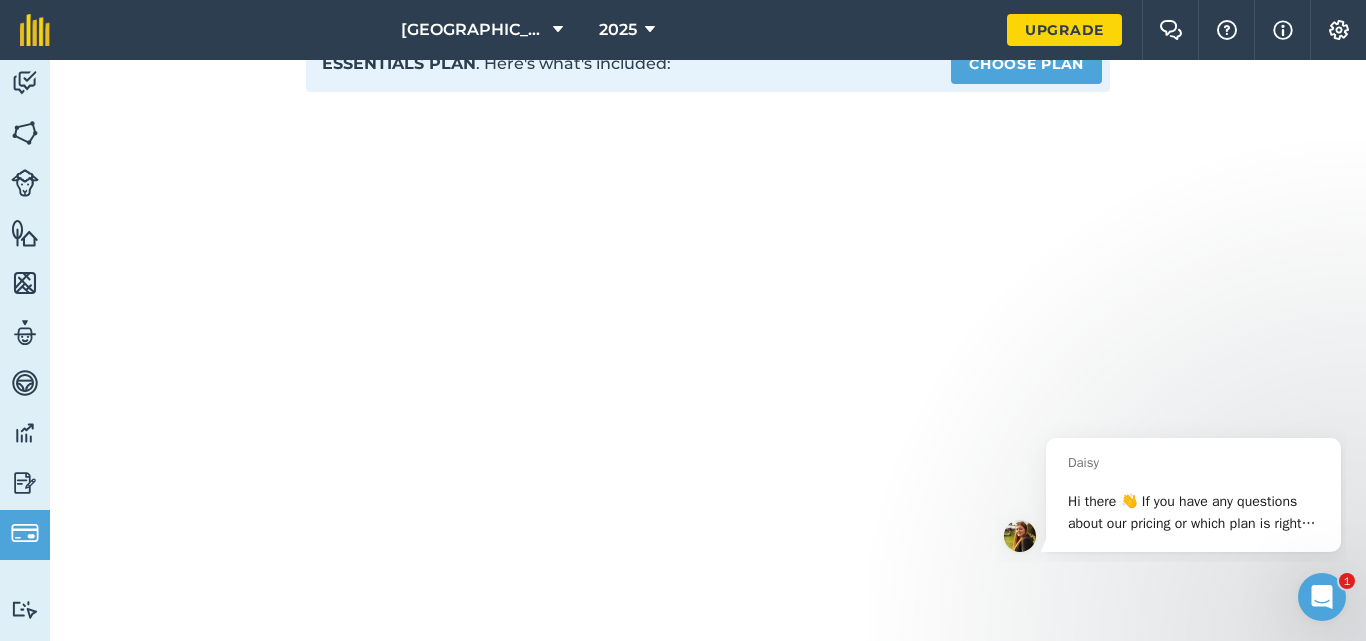 scroll, scrollTop: 200, scrollLeft: 0, axis: vertical 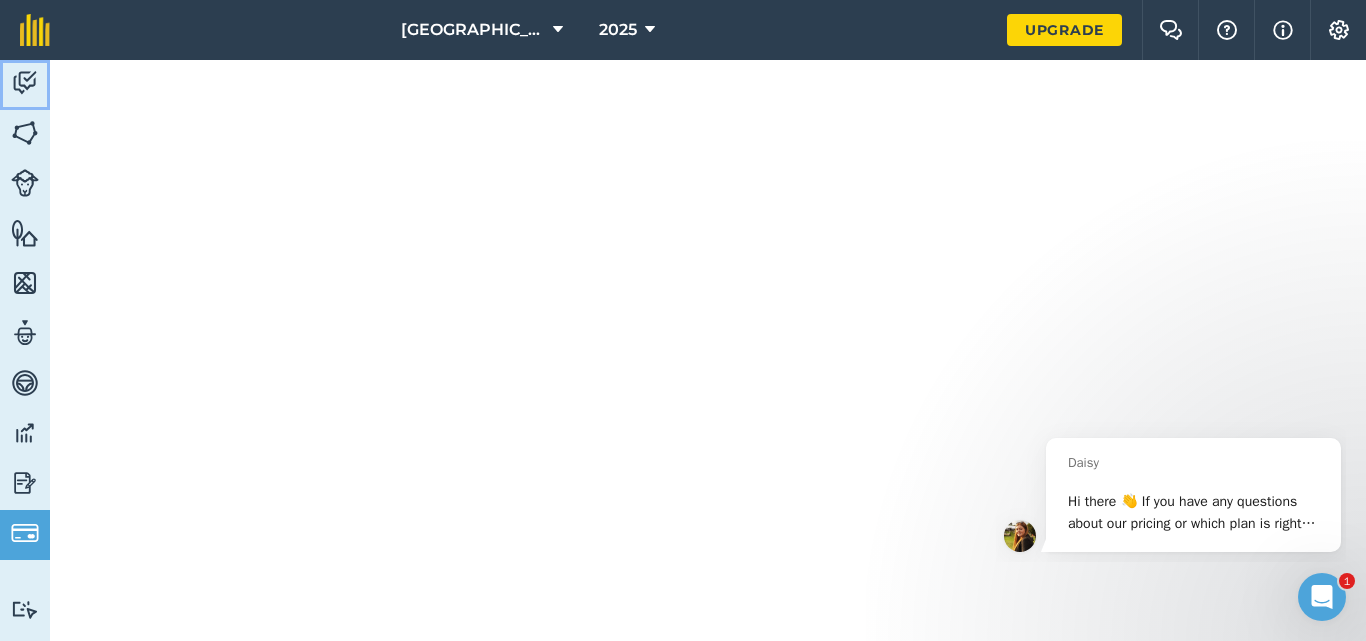 click at bounding box center [25, 83] 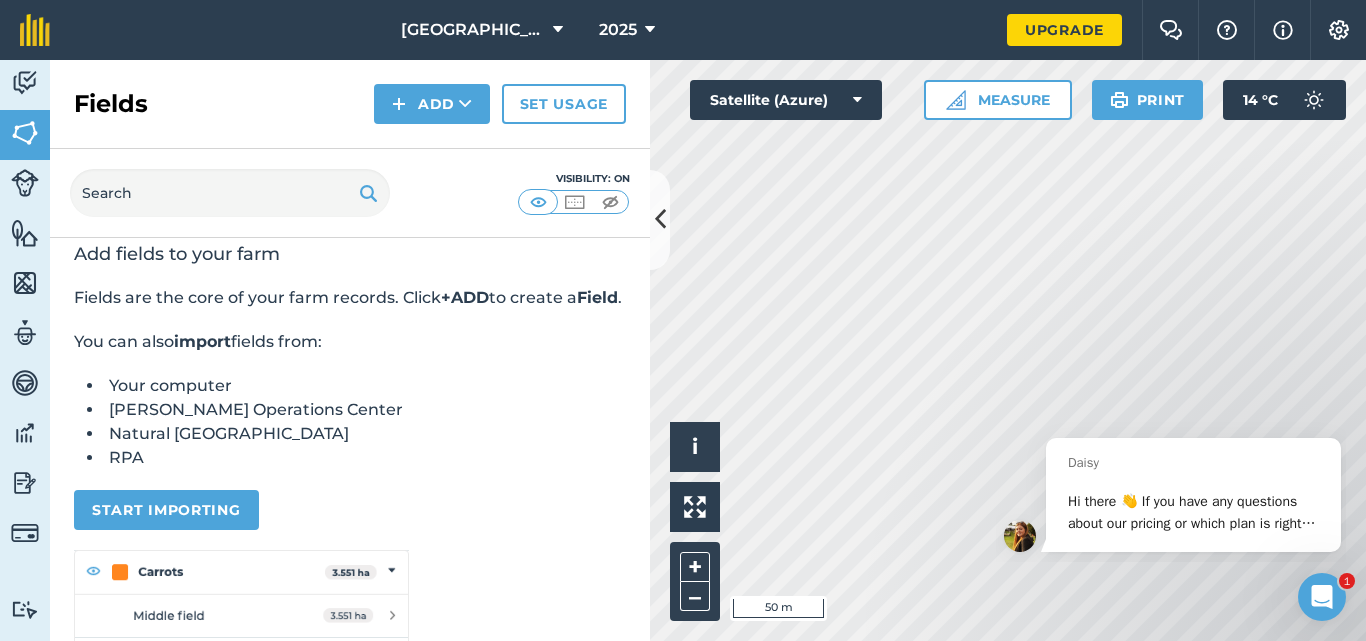scroll, scrollTop: 0, scrollLeft: 0, axis: both 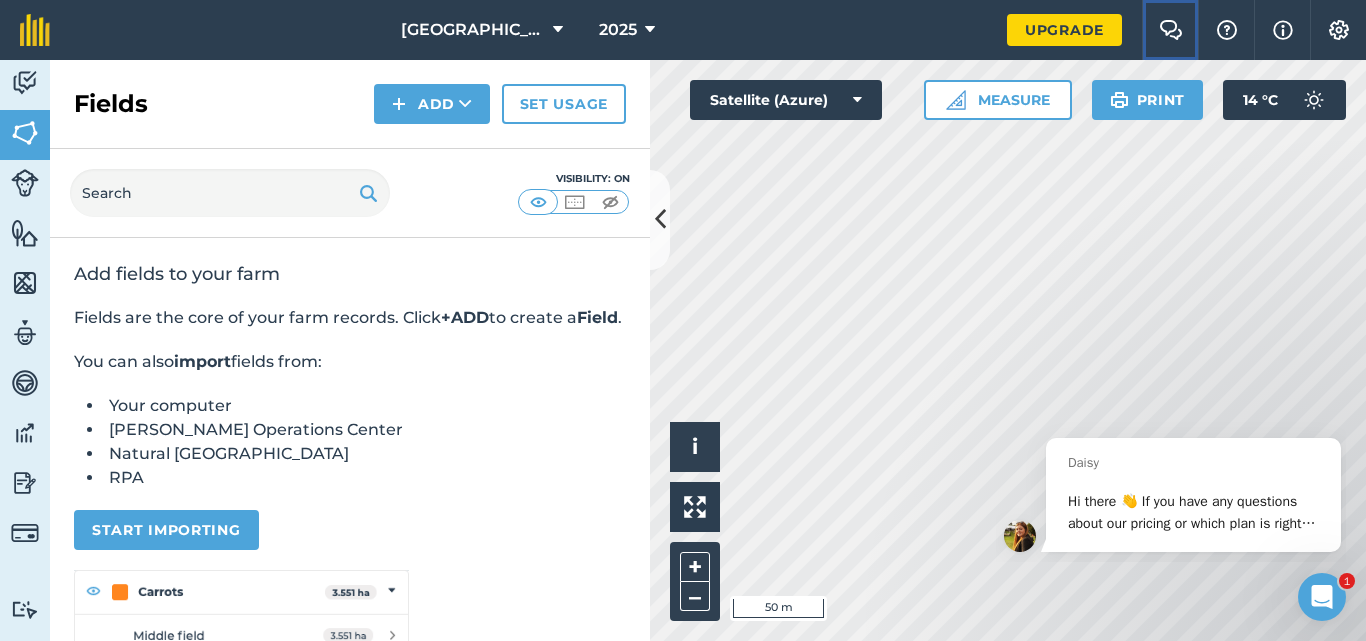click at bounding box center [1171, 30] 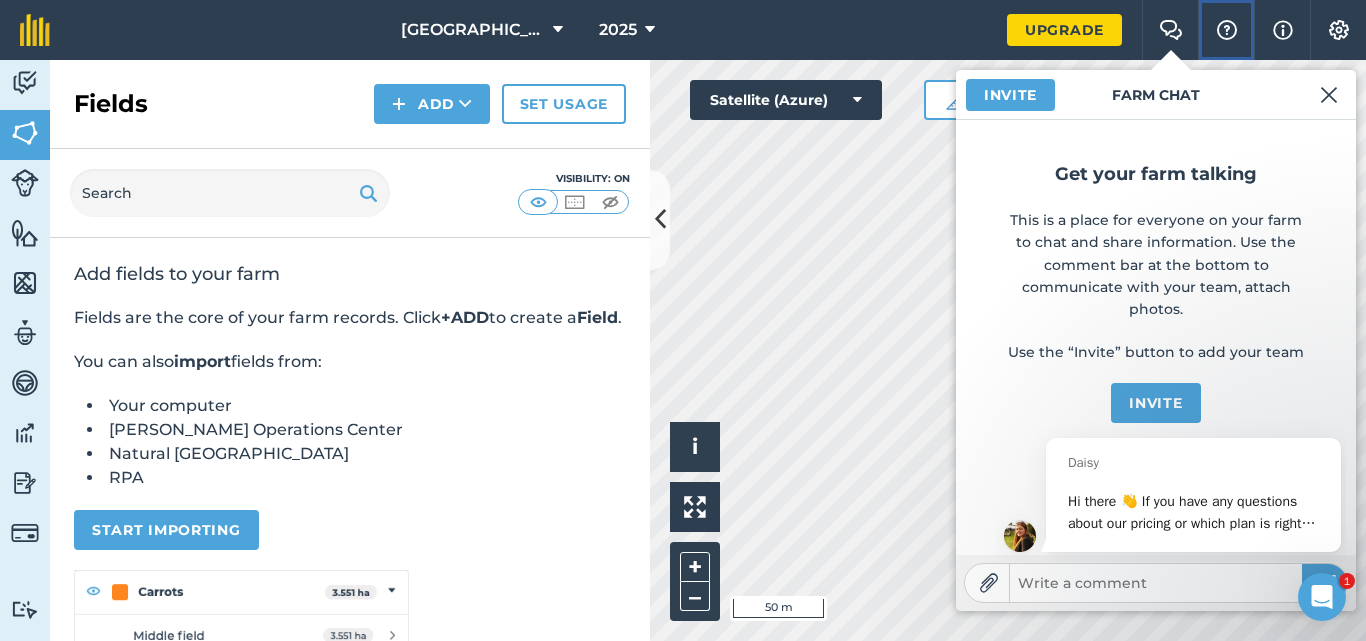click at bounding box center [1227, 30] 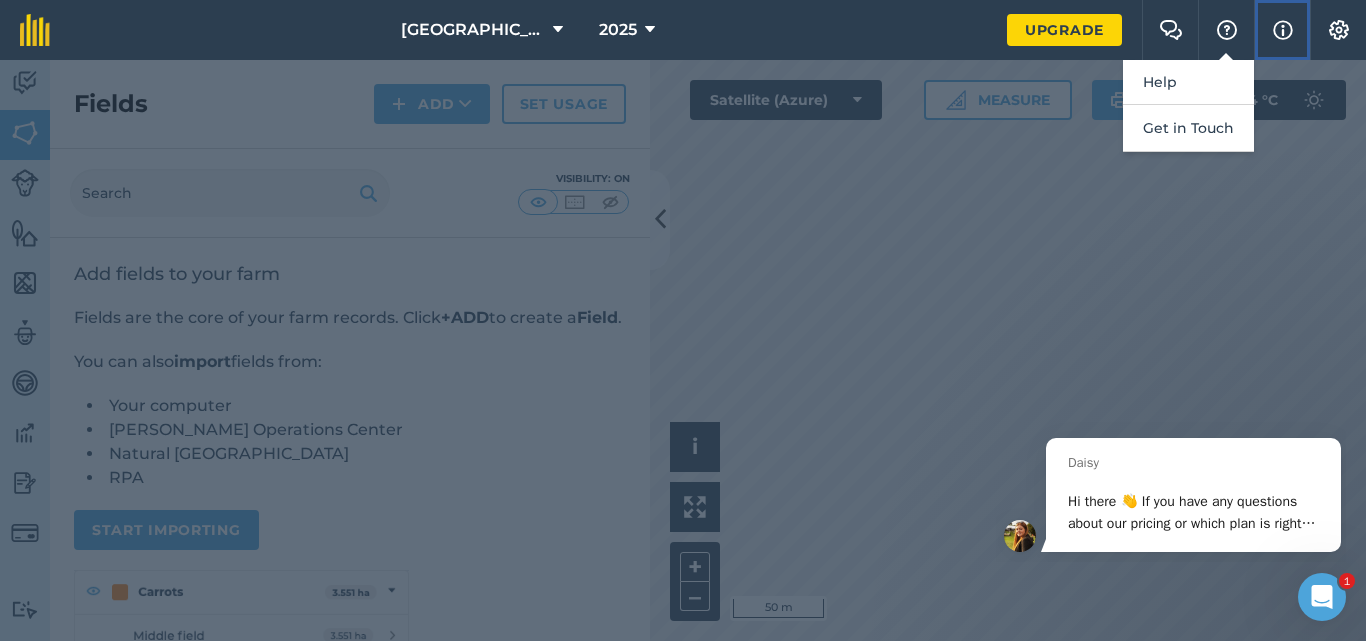click at bounding box center (1283, 30) 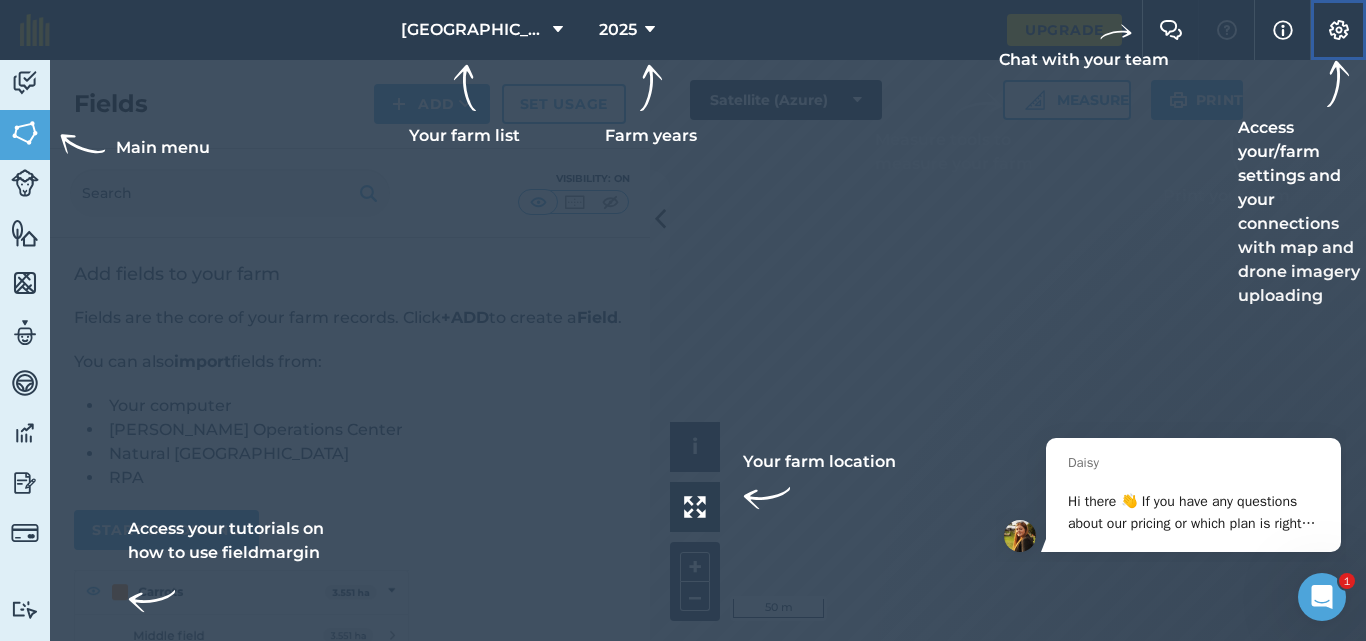 click at bounding box center [1339, 30] 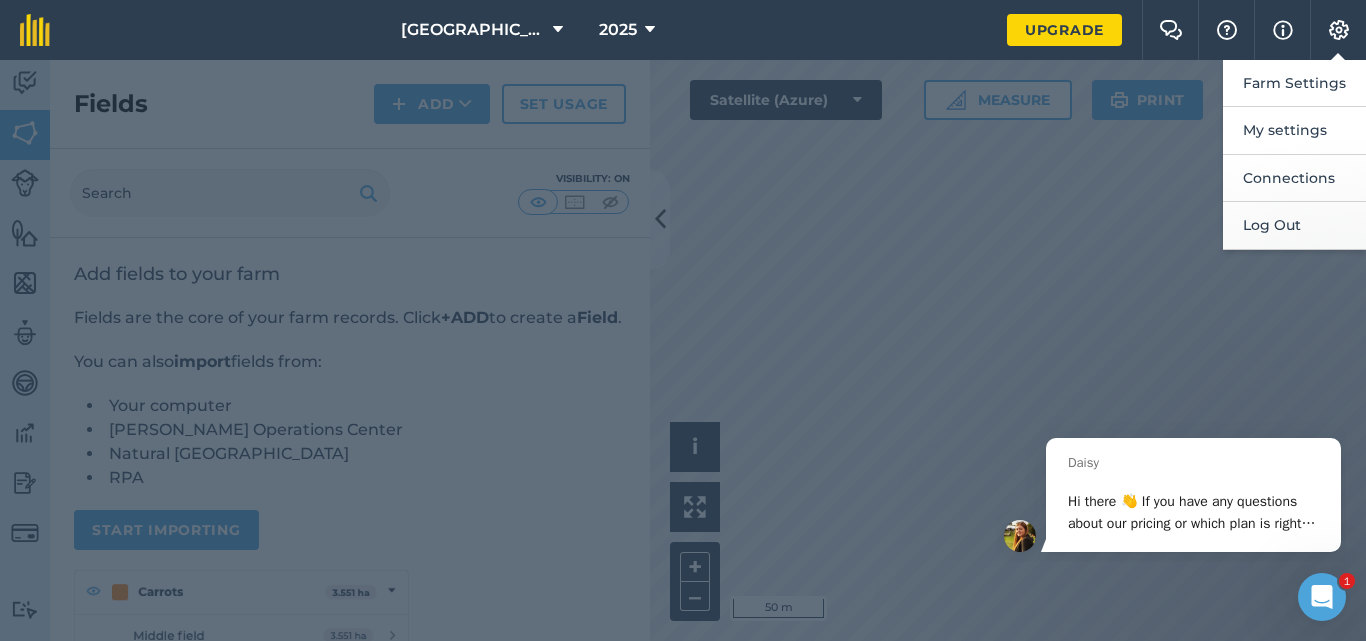 click at bounding box center [683, 350] 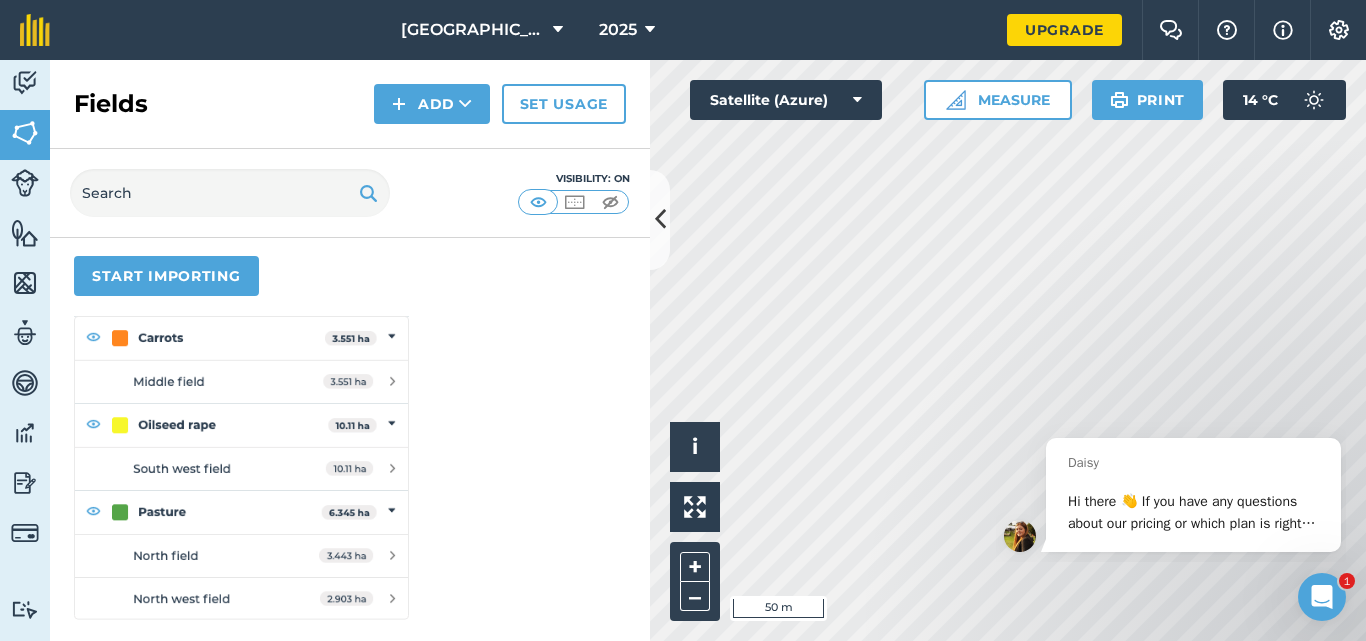 scroll, scrollTop: 300, scrollLeft: 0, axis: vertical 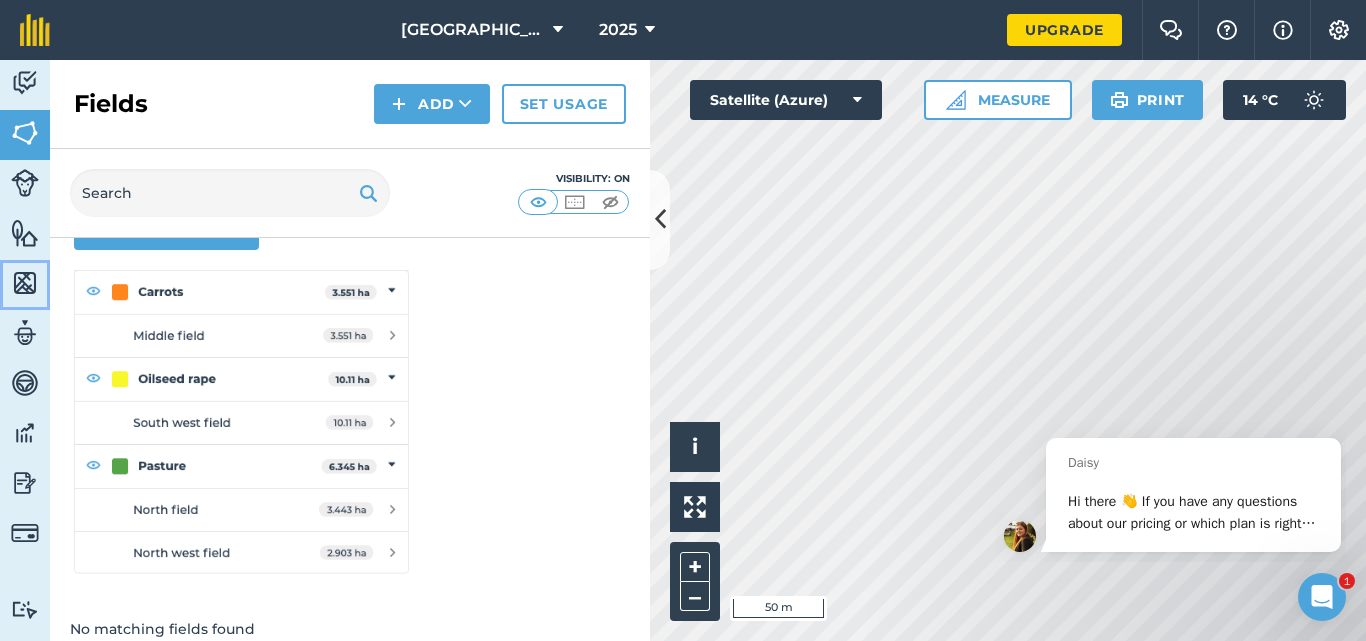 click at bounding box center (25, 283) 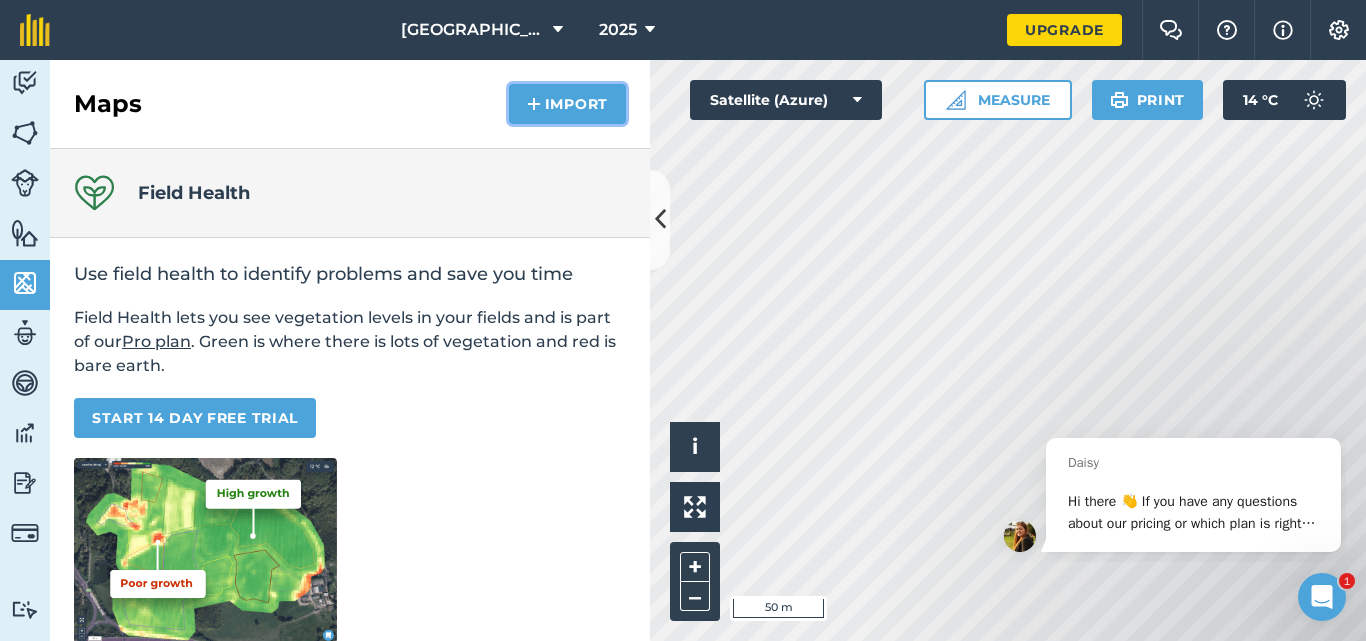 click on "Import" at bounding box center [567, 104] 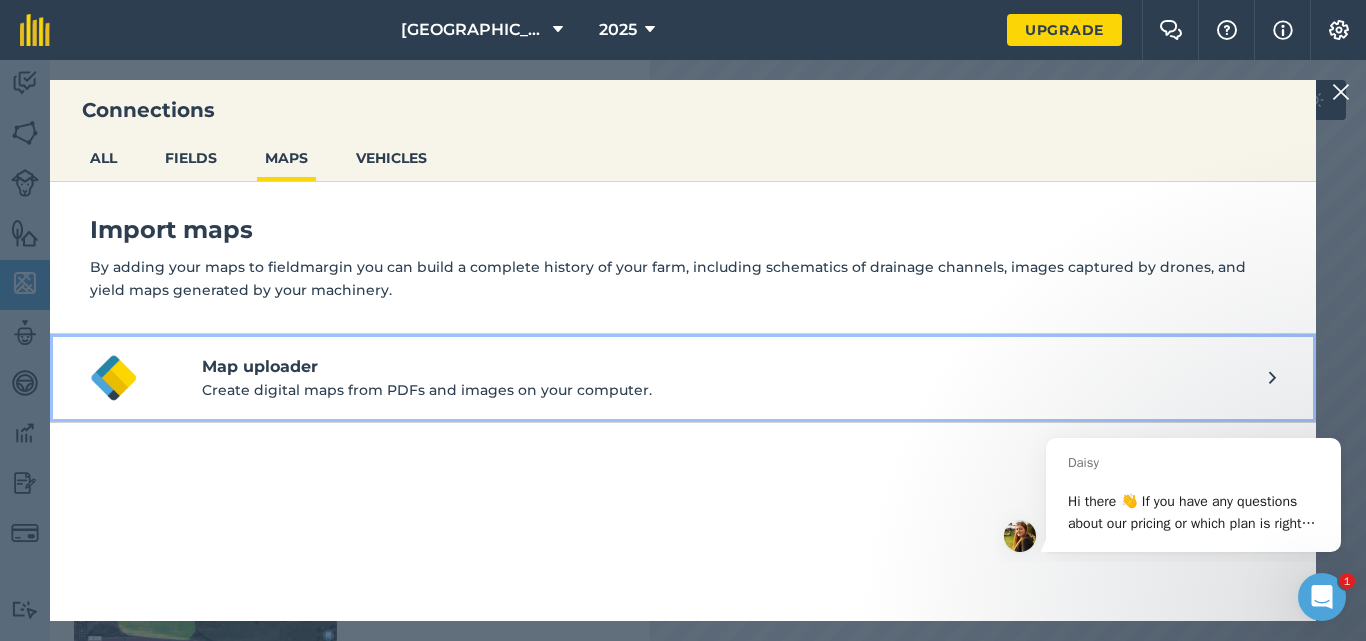 click on "Map uploader" at bounding box center (735, 367) 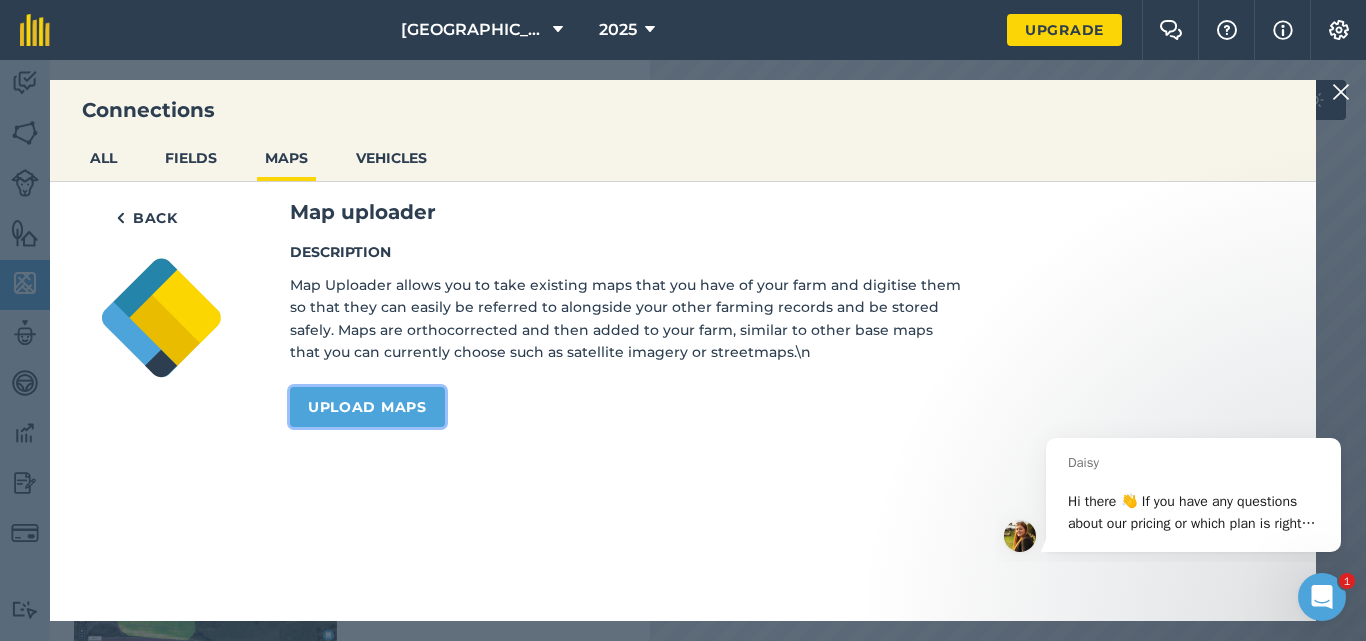 click on "Upload maps" at bounding box center [367, 407] 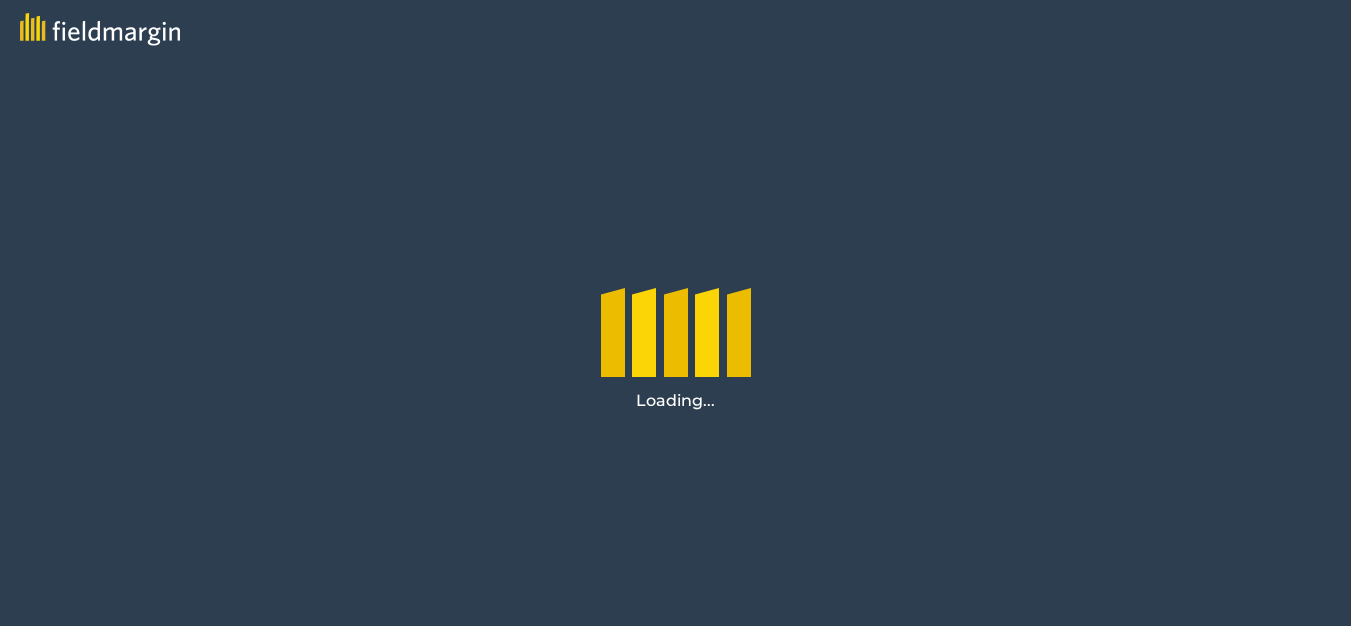 scroll, scrollTop: 0, scrollLeft: 0, axis: both 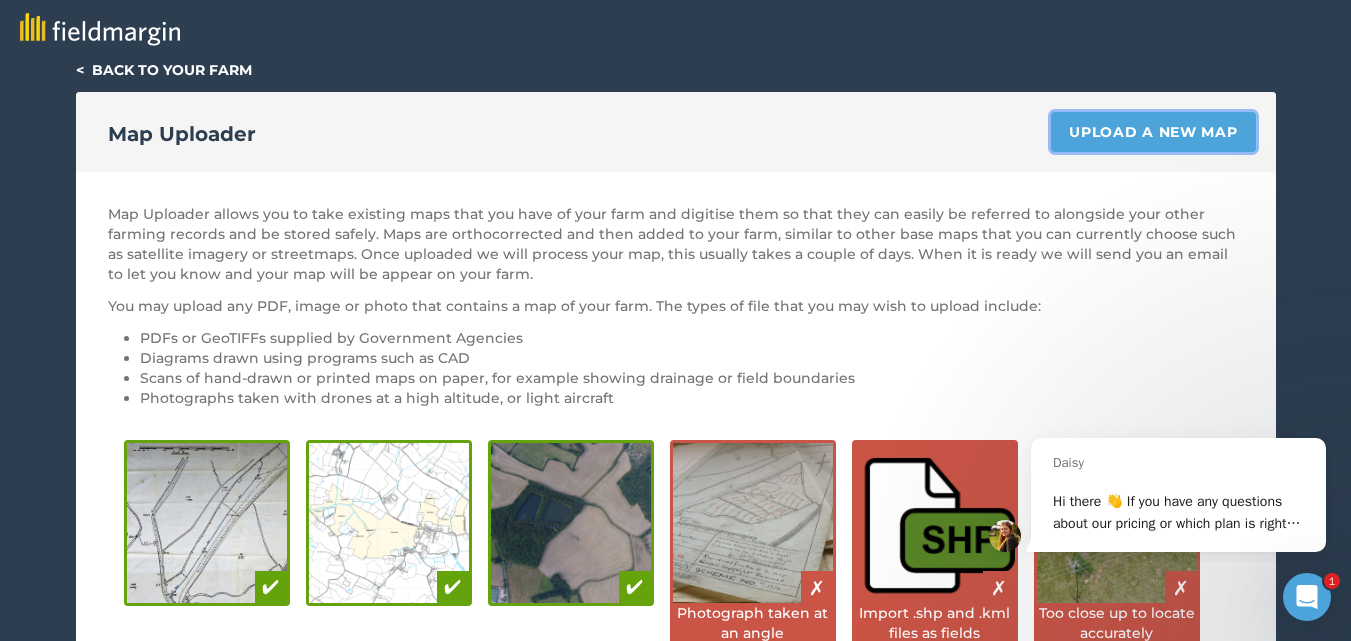 click on "Upload a new map" at bounding box center [1153, 132] 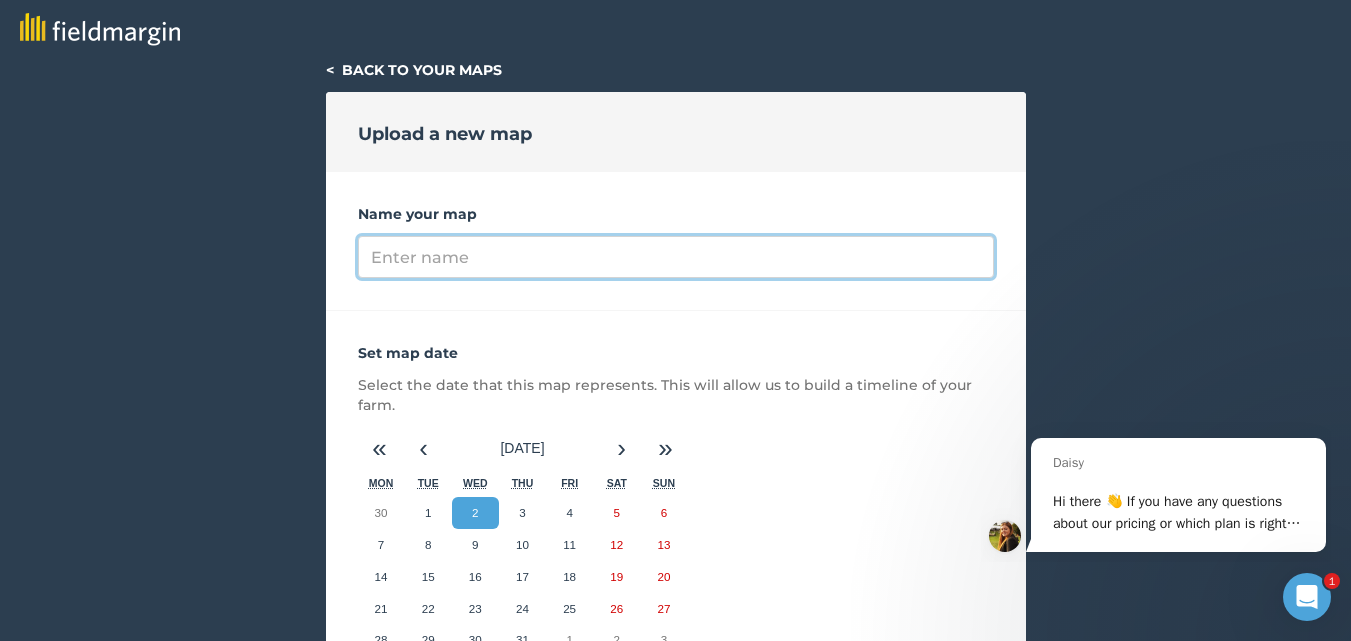 click on "Name your map" at bounding box center (676, 257) 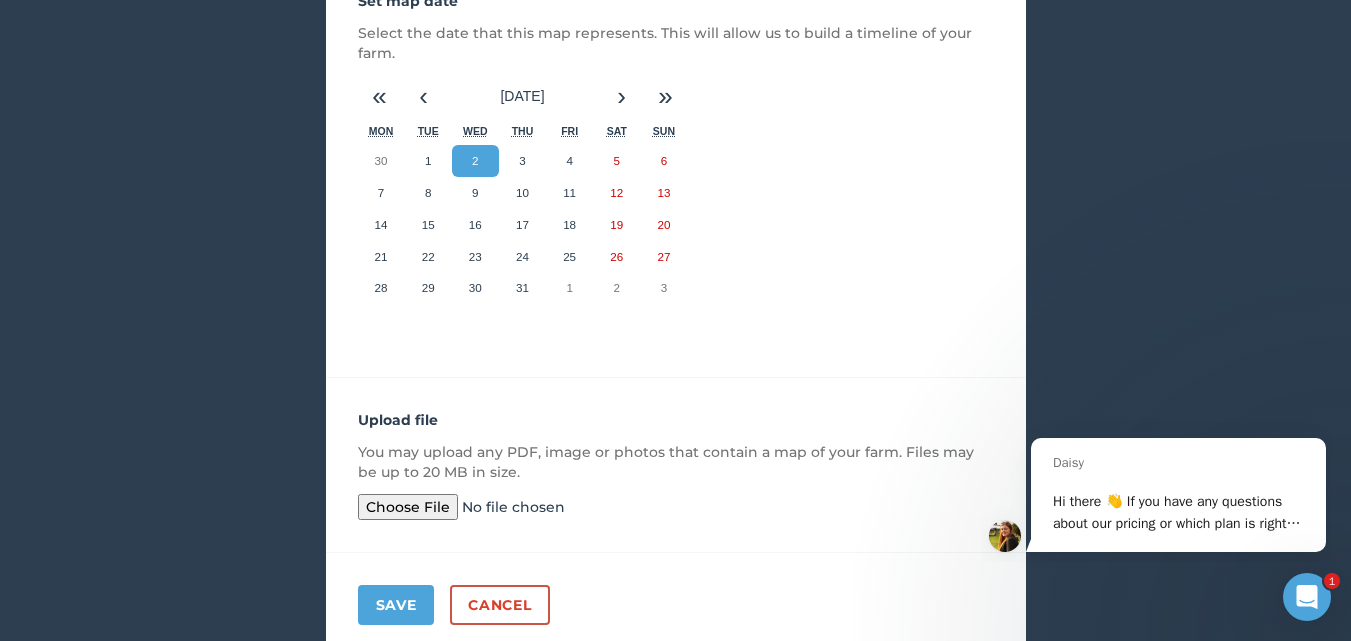 scroll, scrollTop: 433, scrollLeft: 0, axis: vertical 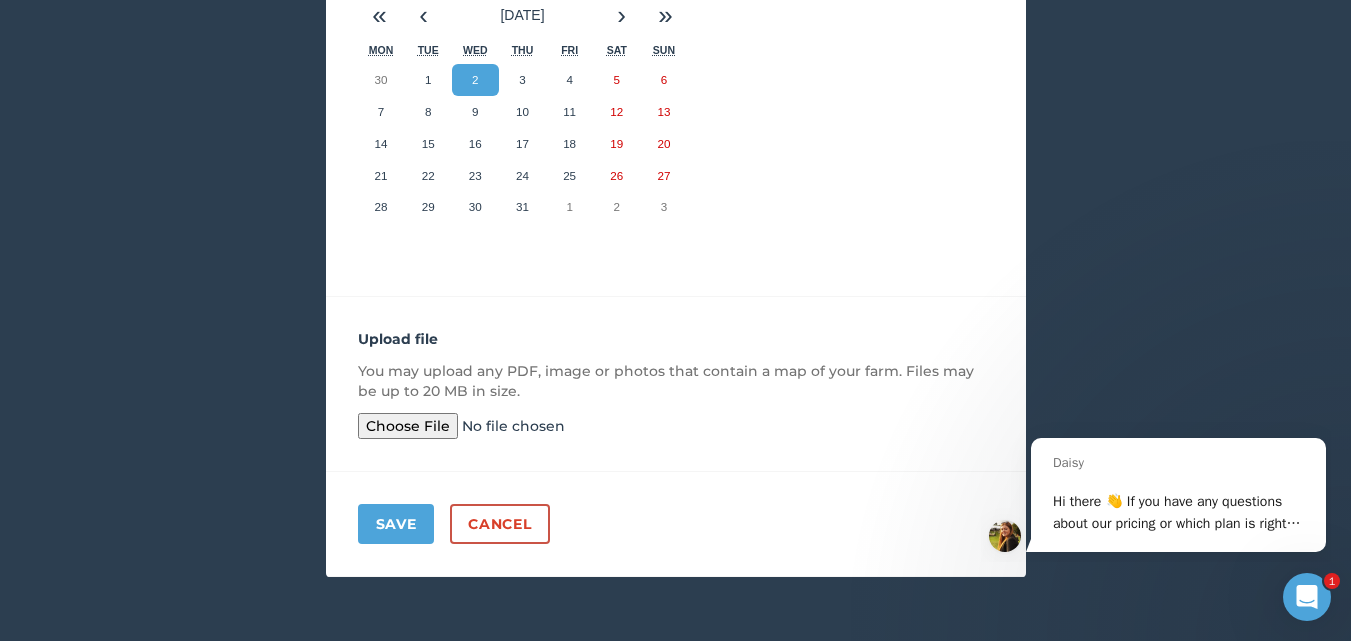 type on "[GEOGRAPHIC_DATA]" 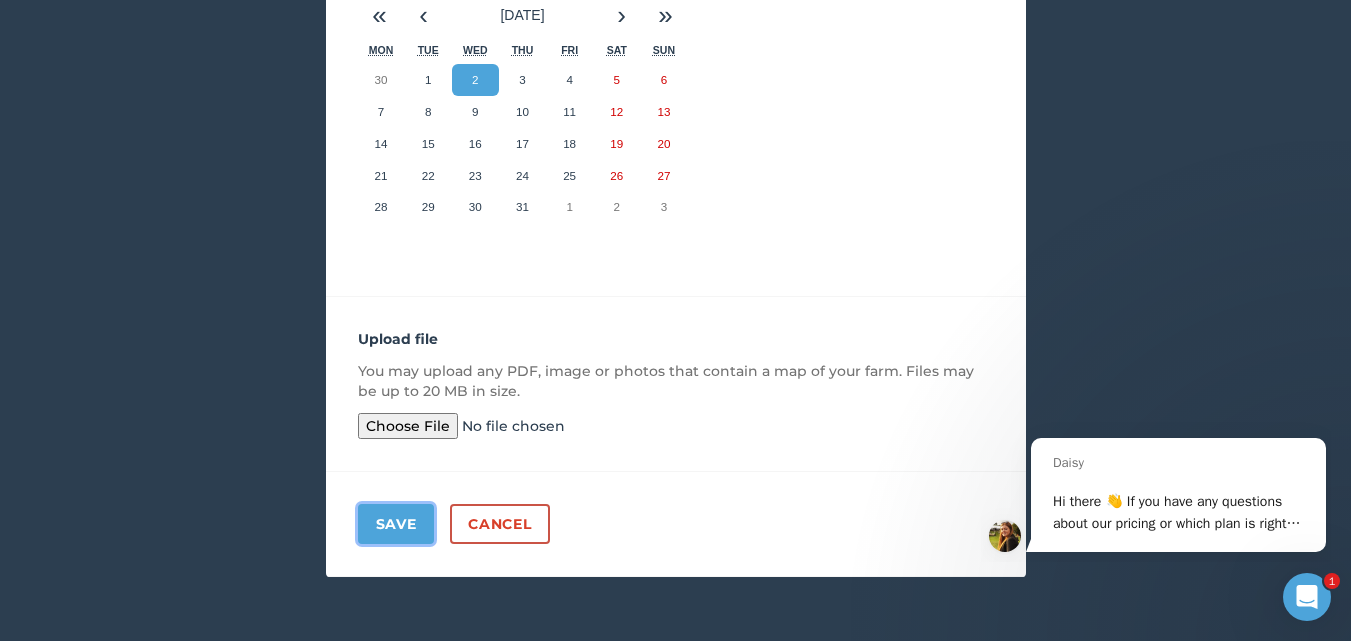 click on "Save" at bounding box center (396, 524) 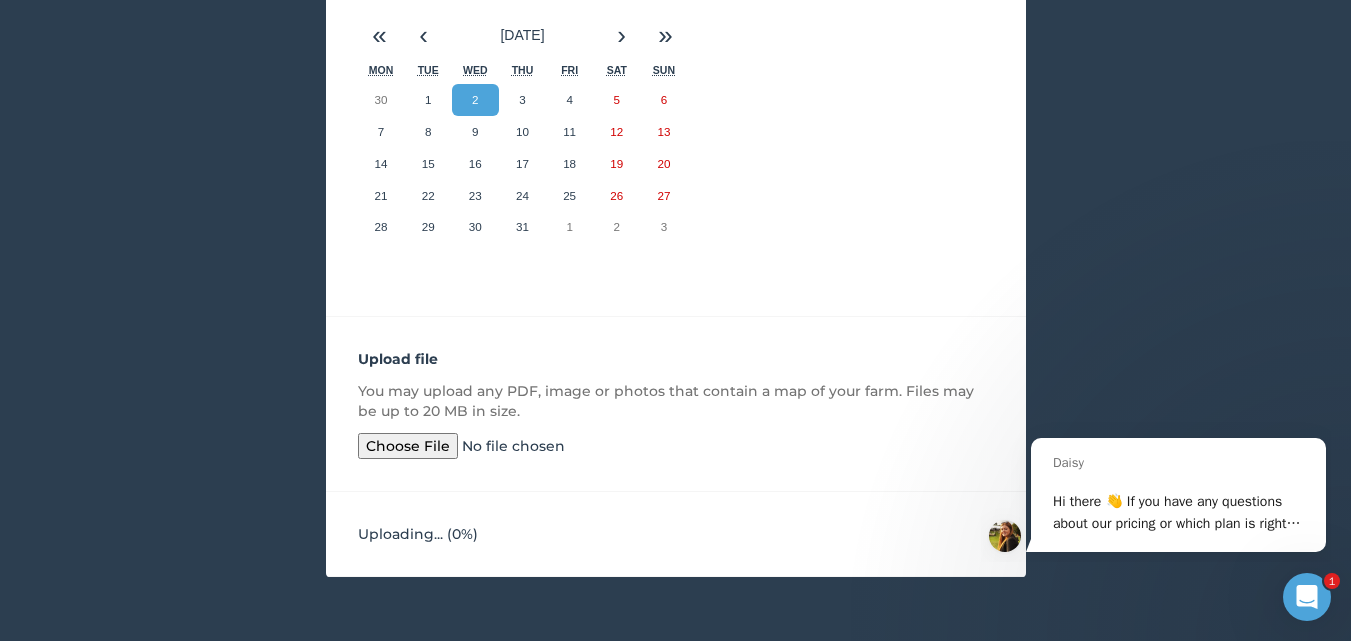 scroll, scrollTop: 413, scrollLeft: 0, axis: vertical 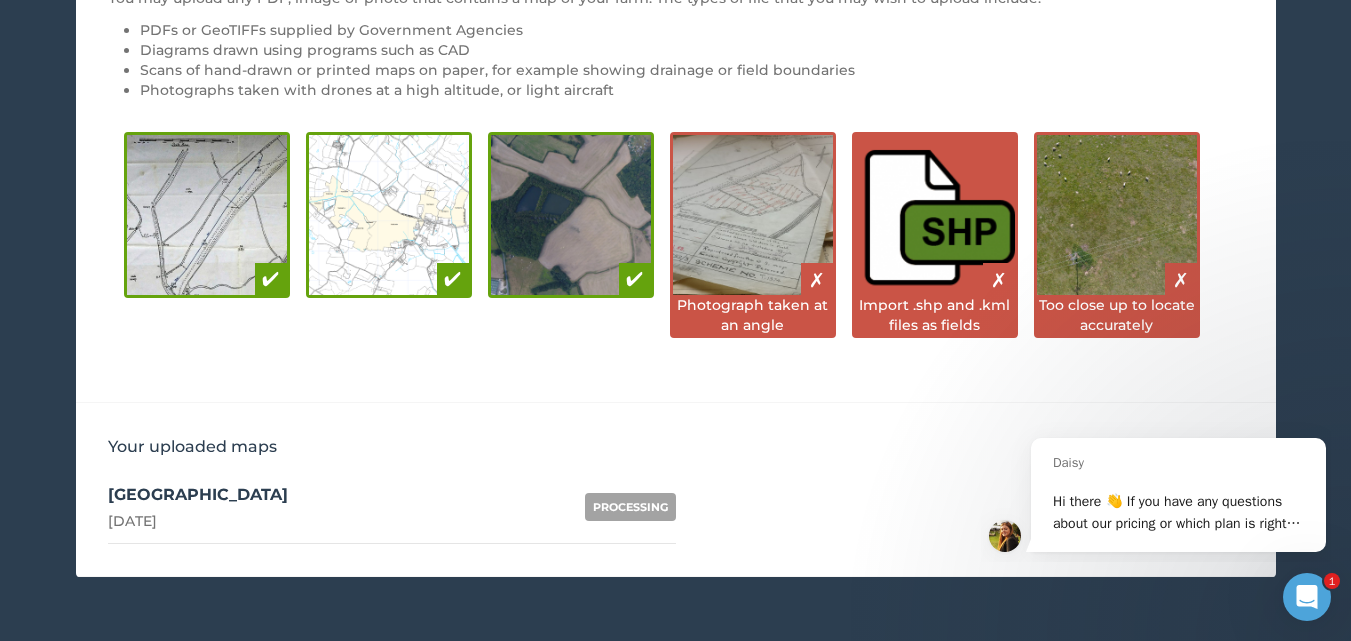 click on "PROCESSING" at bounding box center [630, 507] 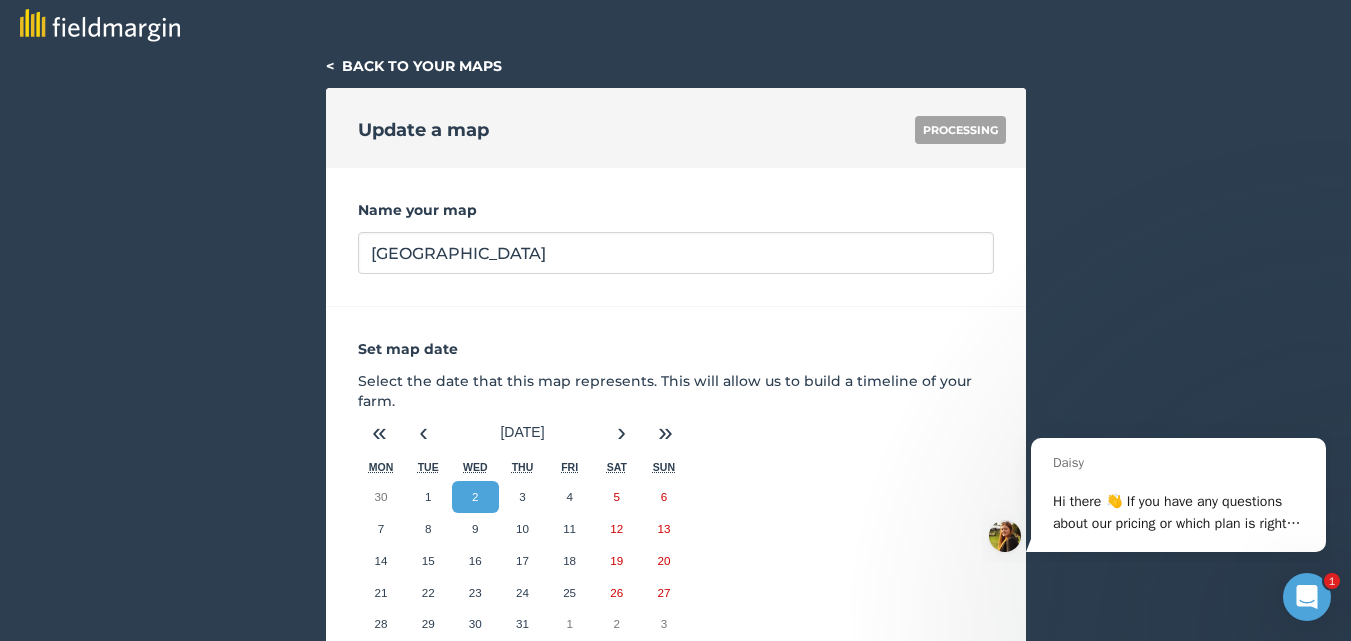 scroll, scrollTop: 0, scrollLeft: 0, axis: both 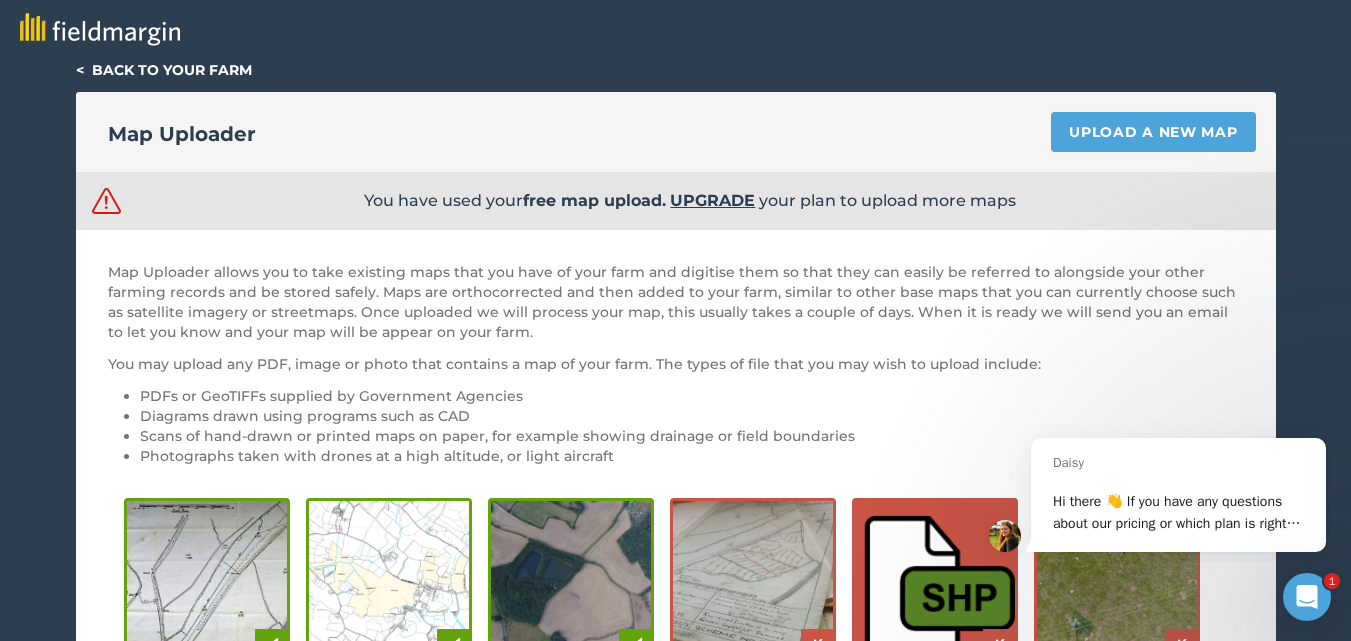 click on "<  Back to your farm" at bounding box center (164, 70) 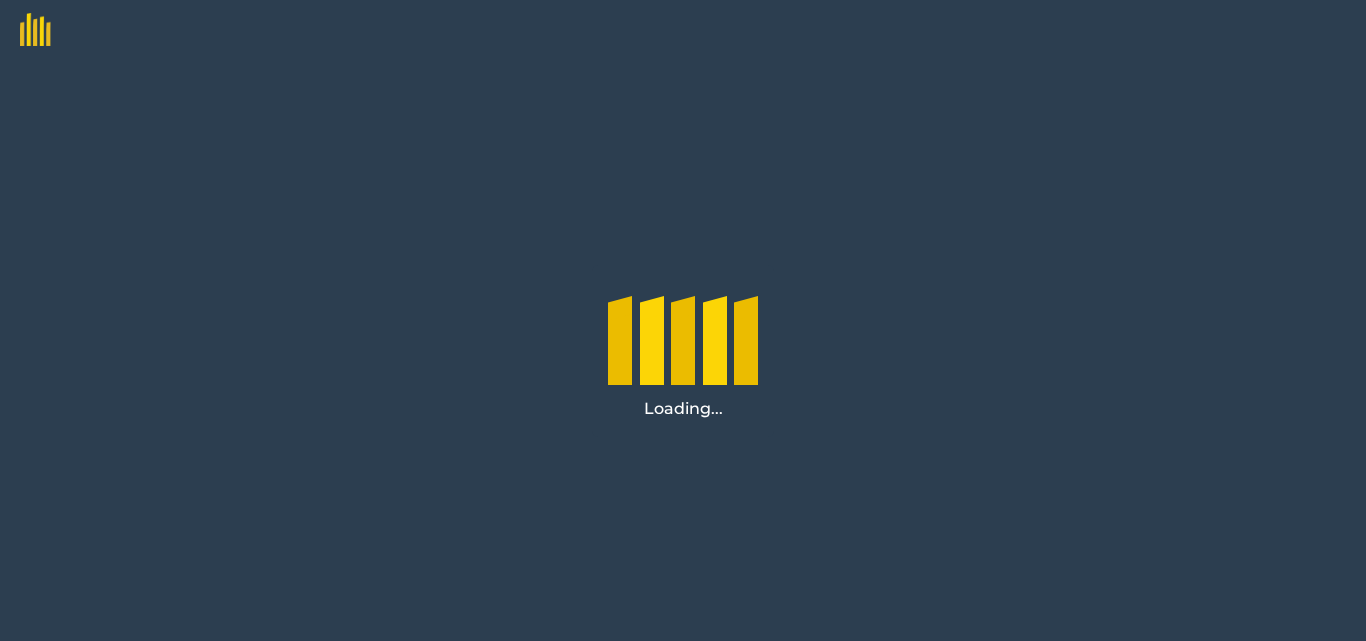 scroll, scrollTop: 0, scrollLeft: 0, axis: both 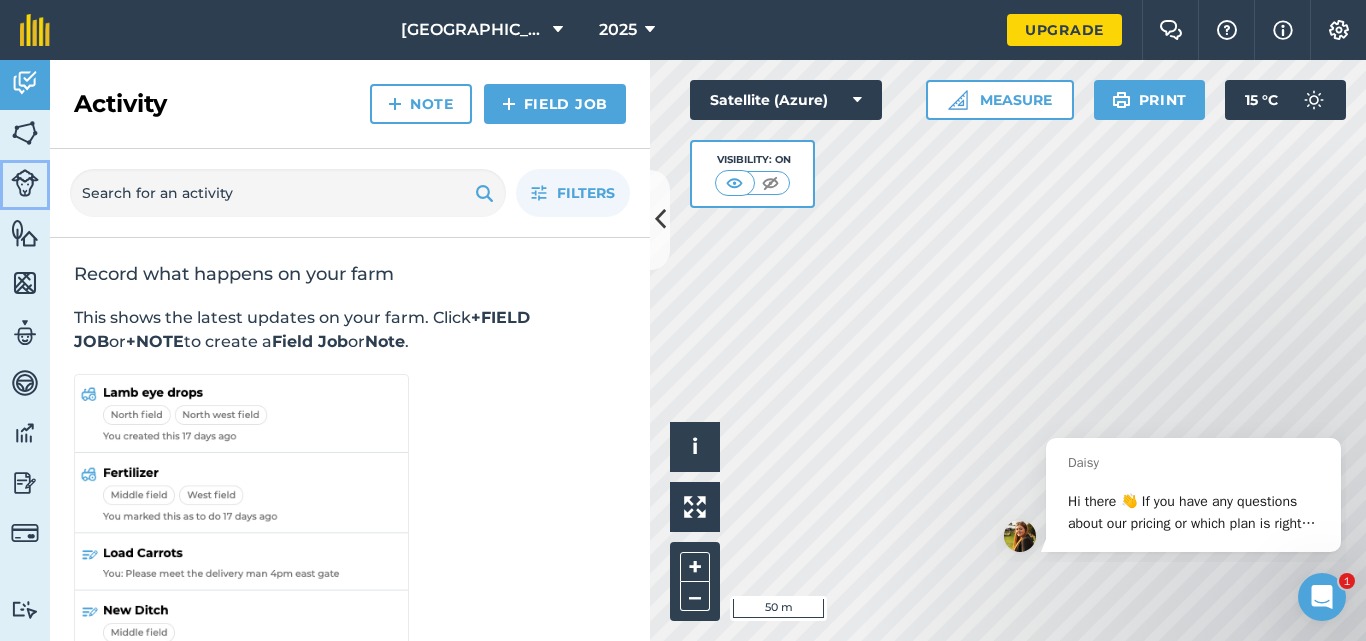 click at bounding box center [25, 183] 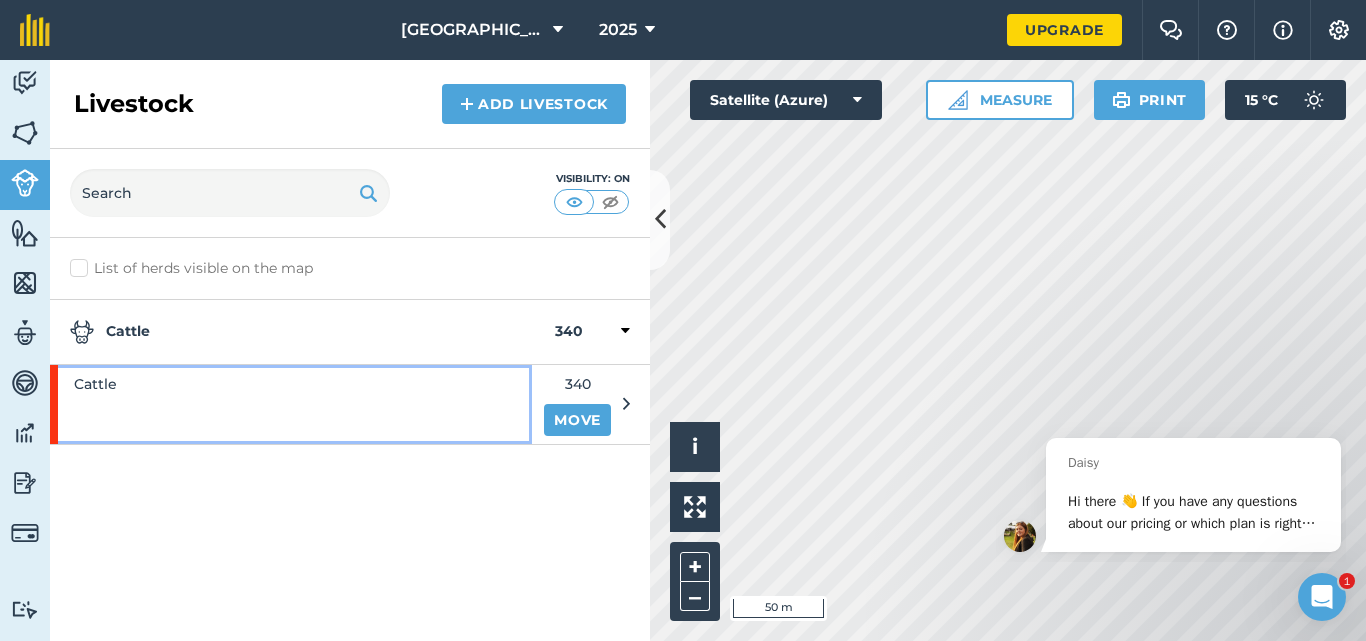 click on "Cattle" at bounding box center [95, 384] 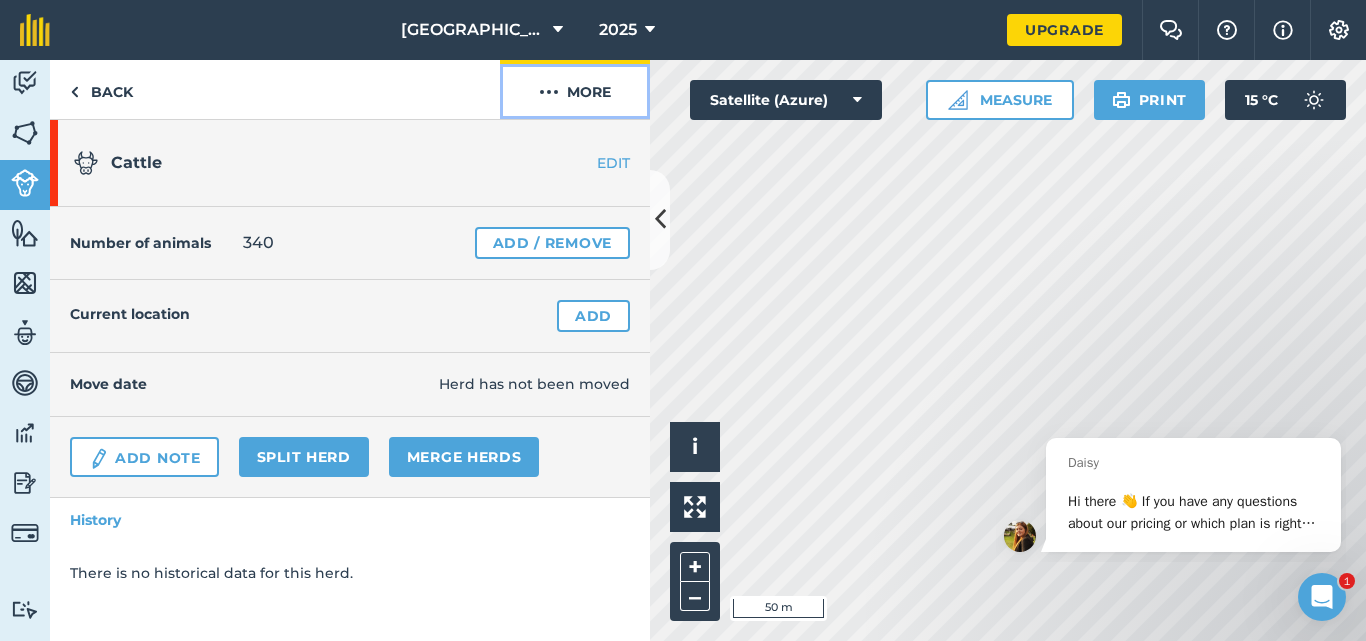 click on "More" at bounding box center [575, 89] 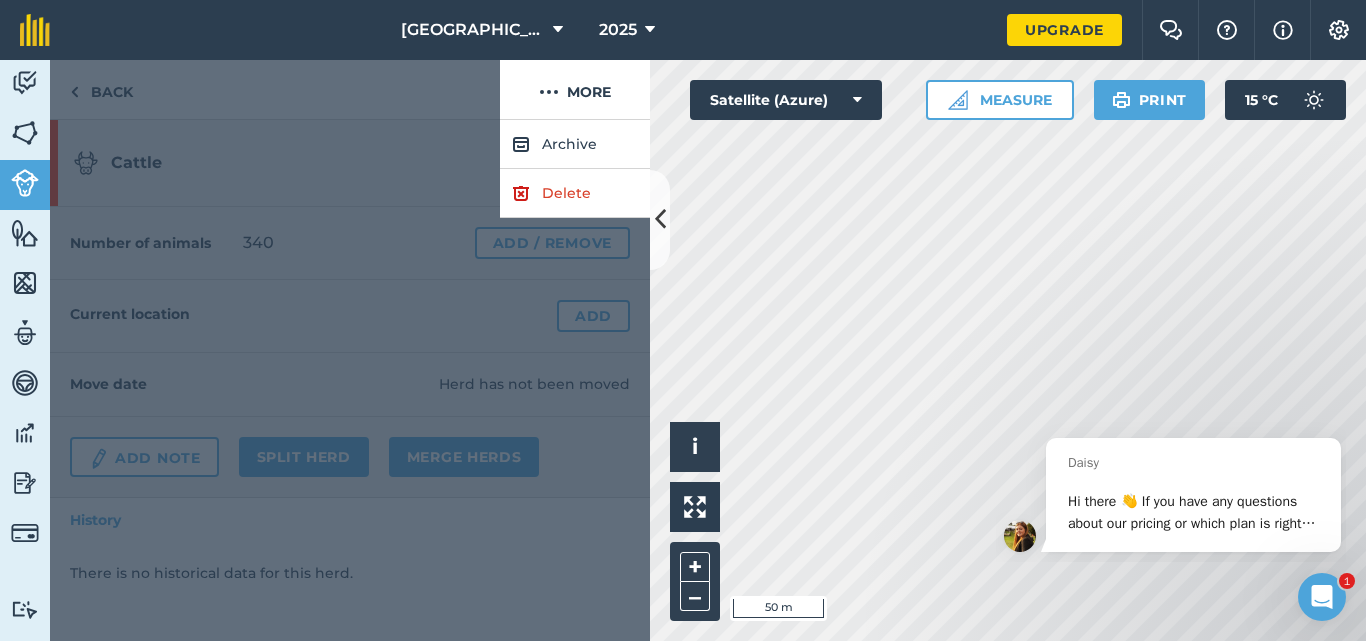click at bounding box center (350, 380) 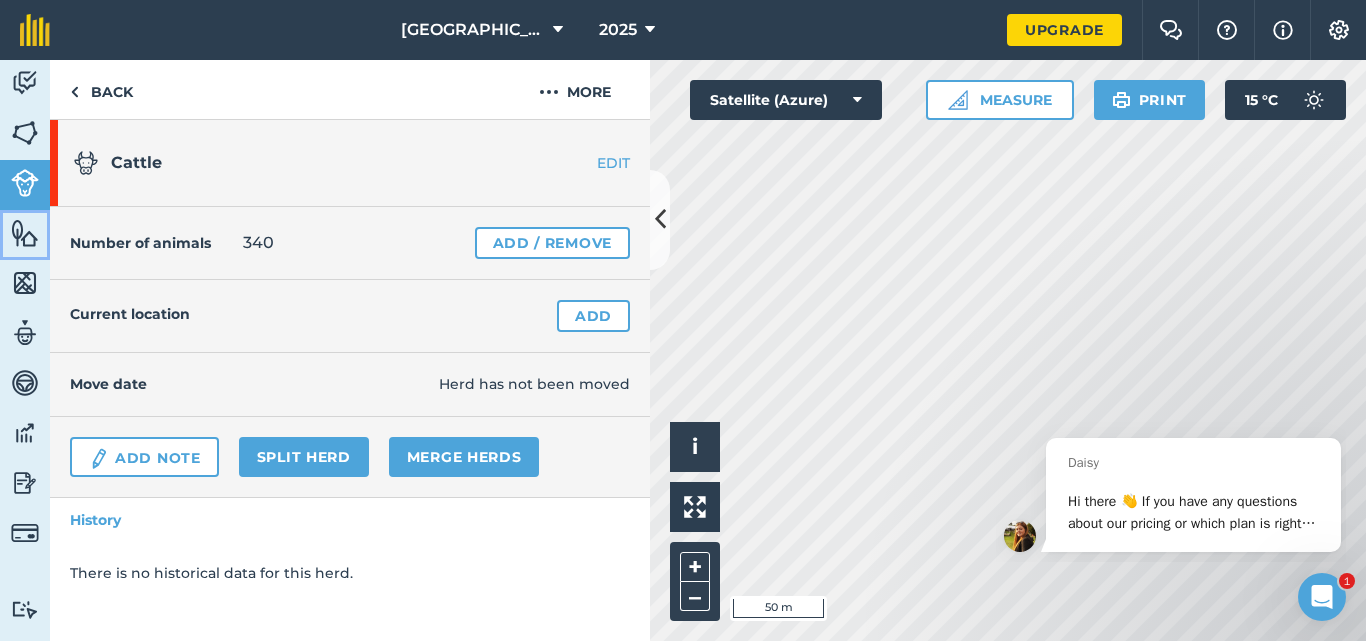 click at bounding box center [25, 233] 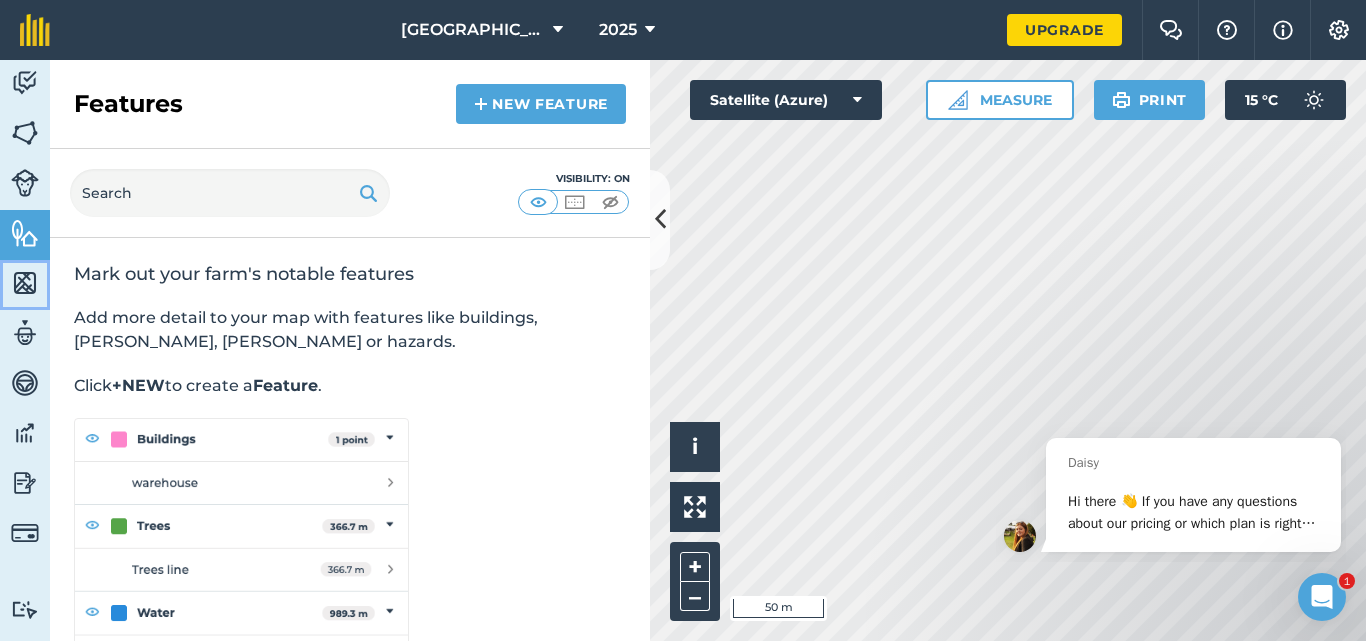click at bounding box center [25, 283] 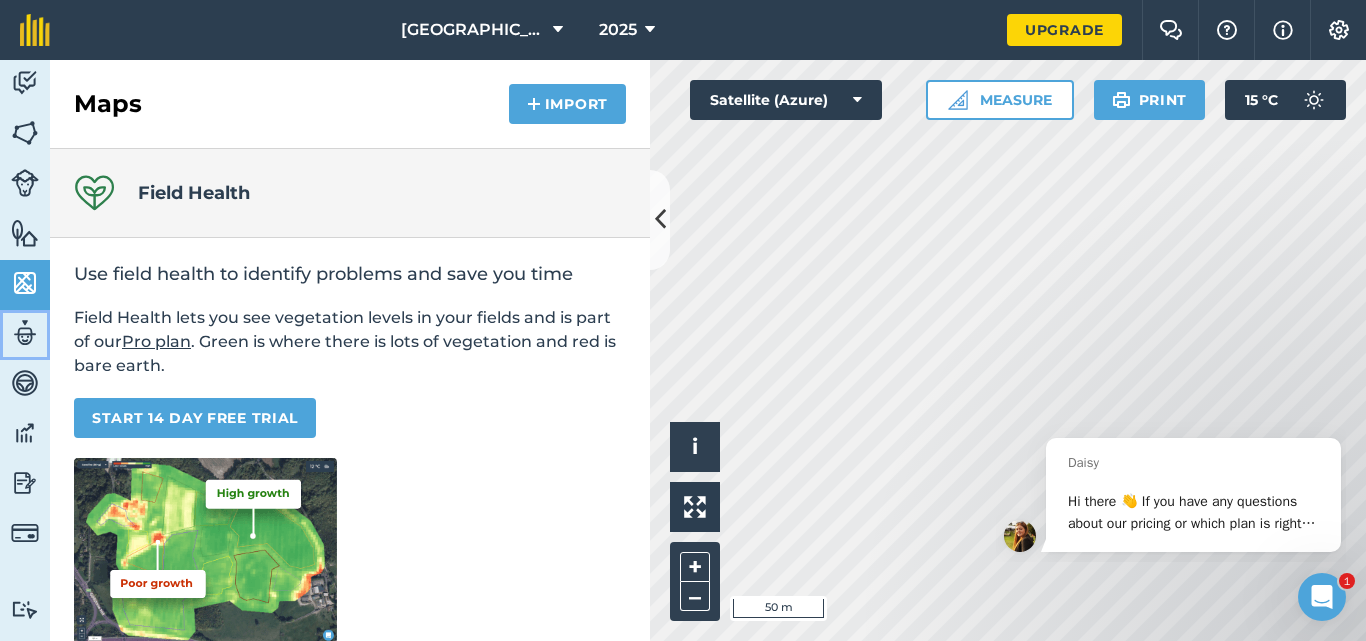 click at bounding box center (25, 333) 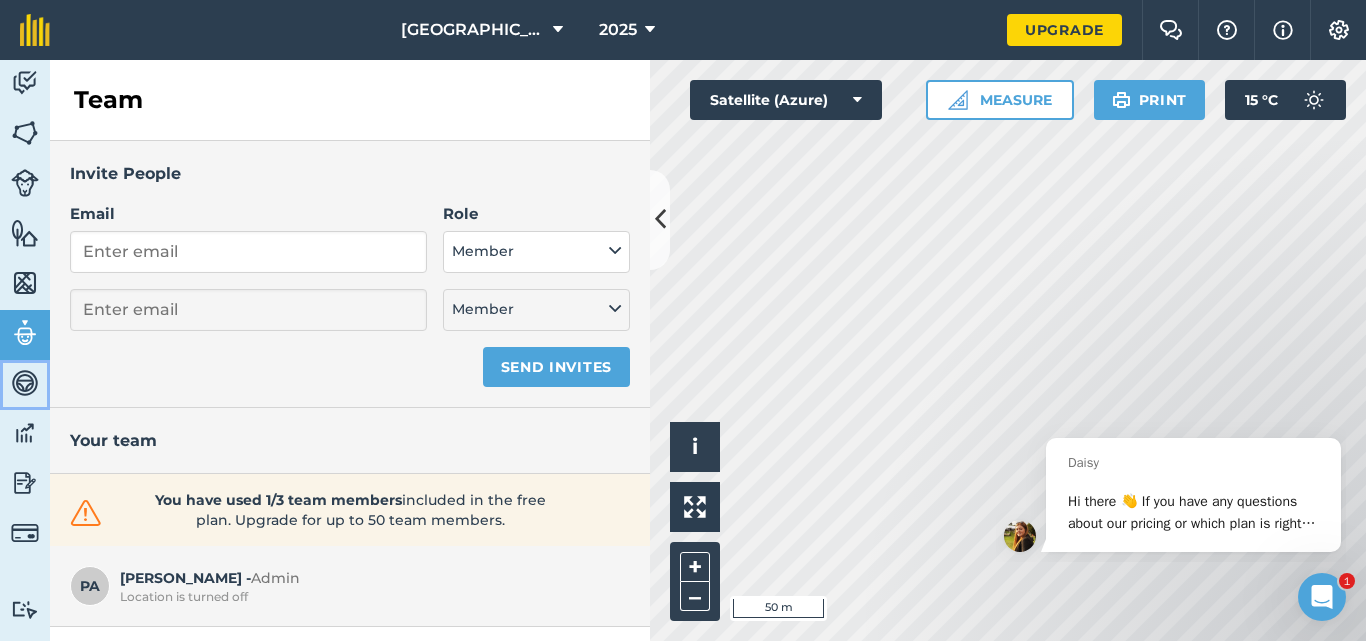 click at bounding box center (25, 383) 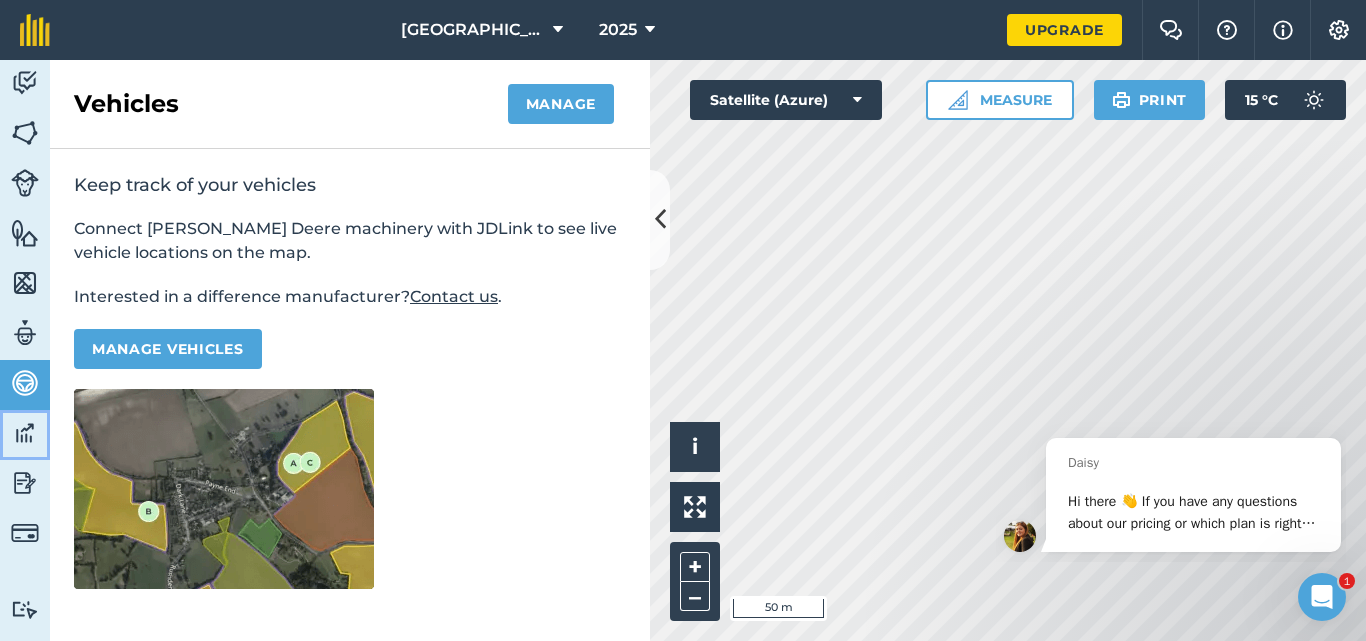 click at bounding box center [25, 433] 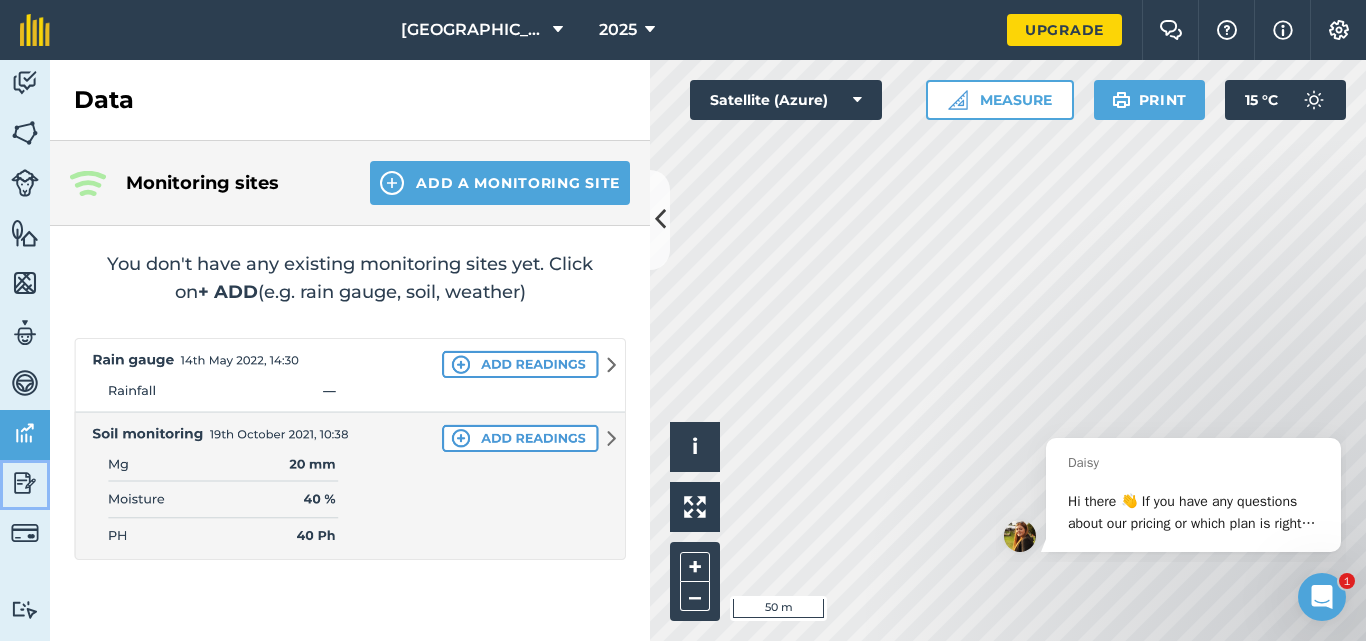 click at bounding box center [25, 483] 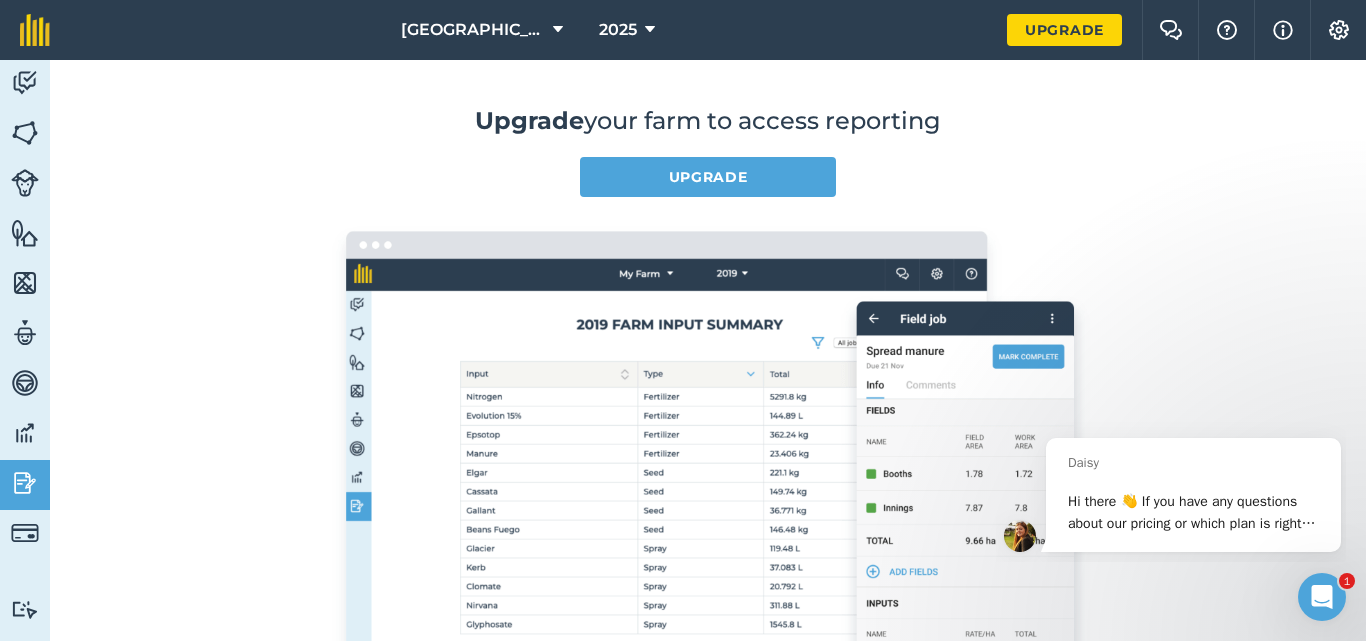 scroll, scrollTop: 200, scrollLeft: 0, axis: vertical 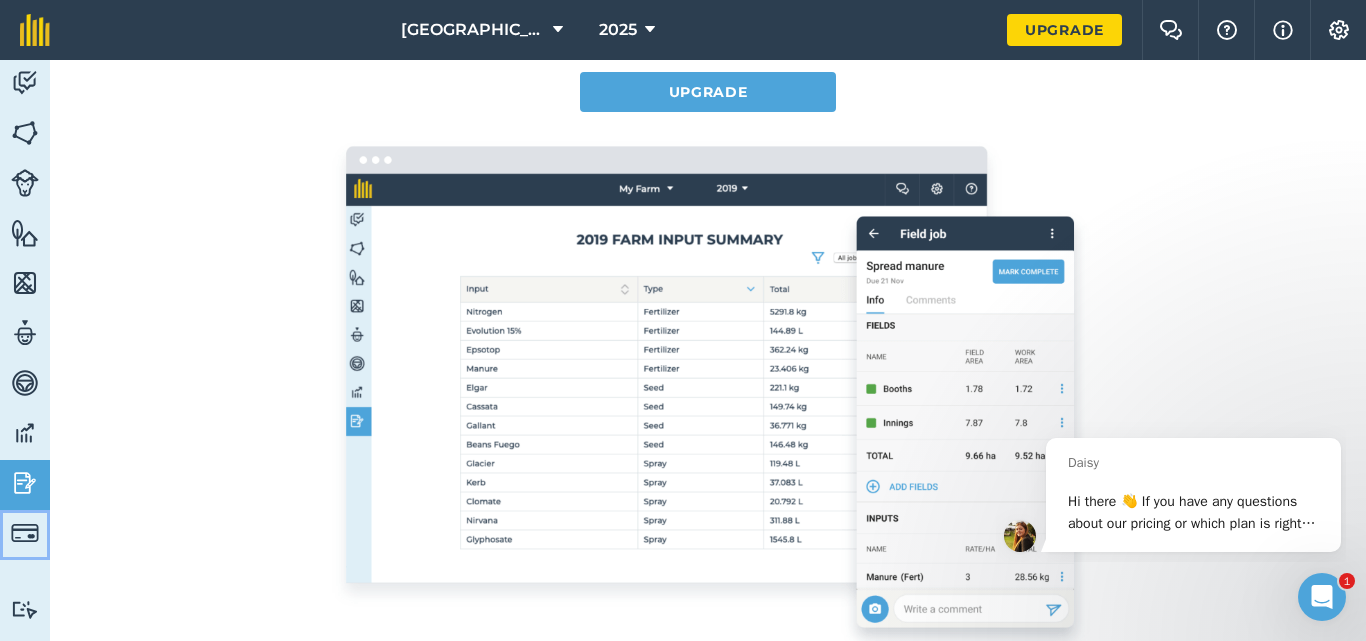 click at bounding box center (25, 533) 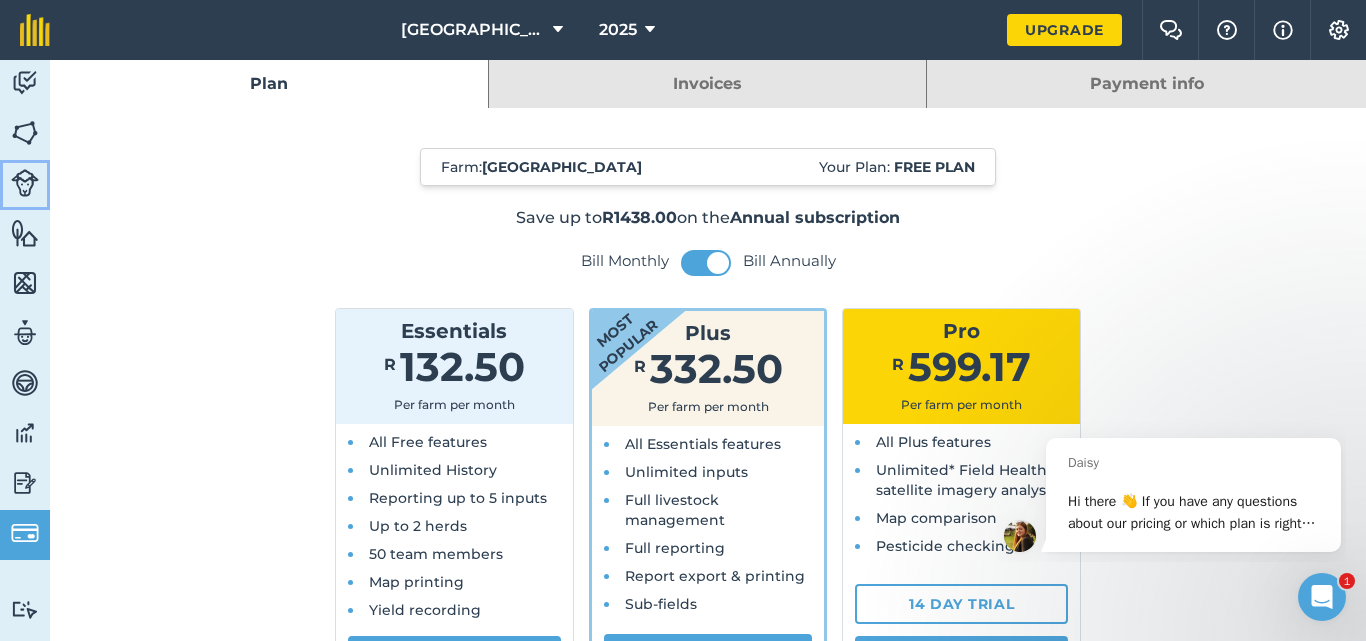 click at bounding box center (25, 183) 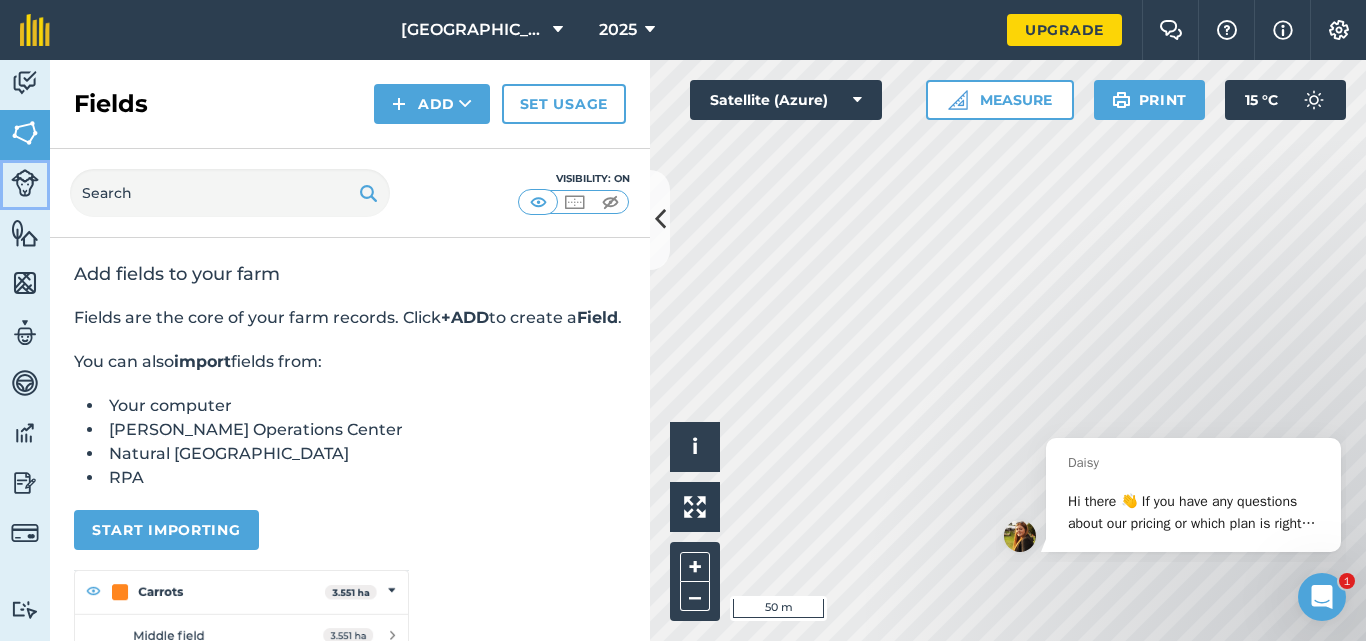 click at bounding box center (25, 183) 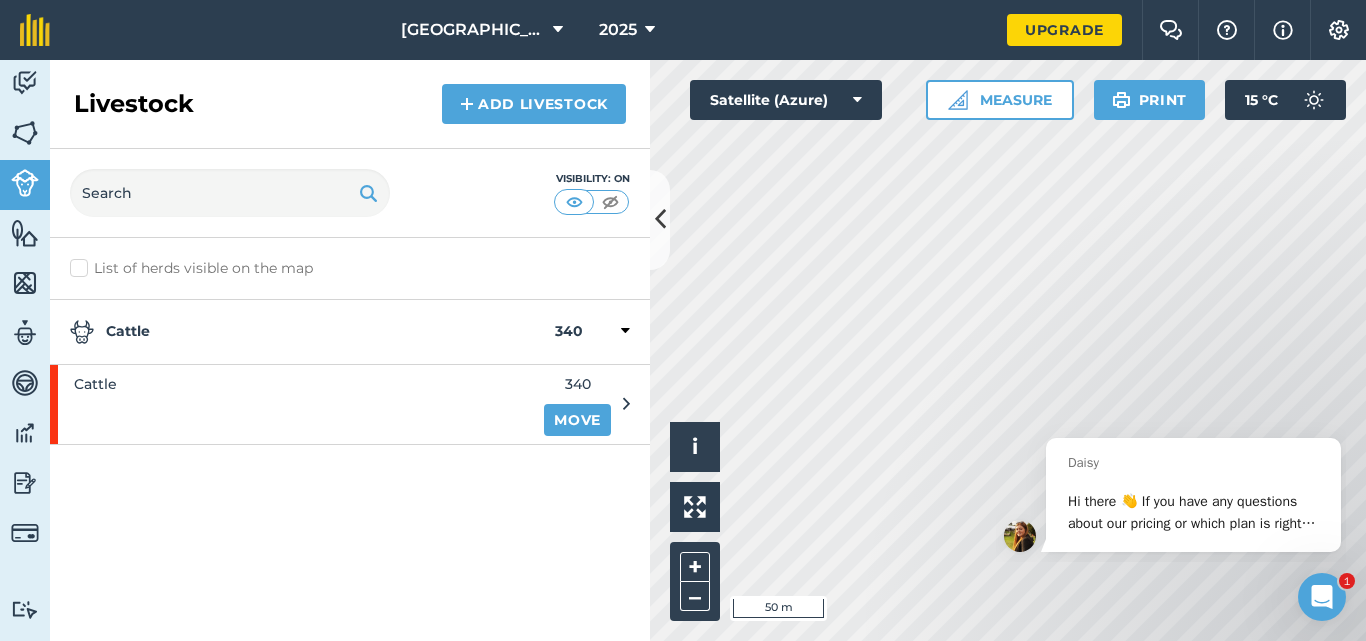 click on "List of herds visible on the map" at bounding box center (350, 268) 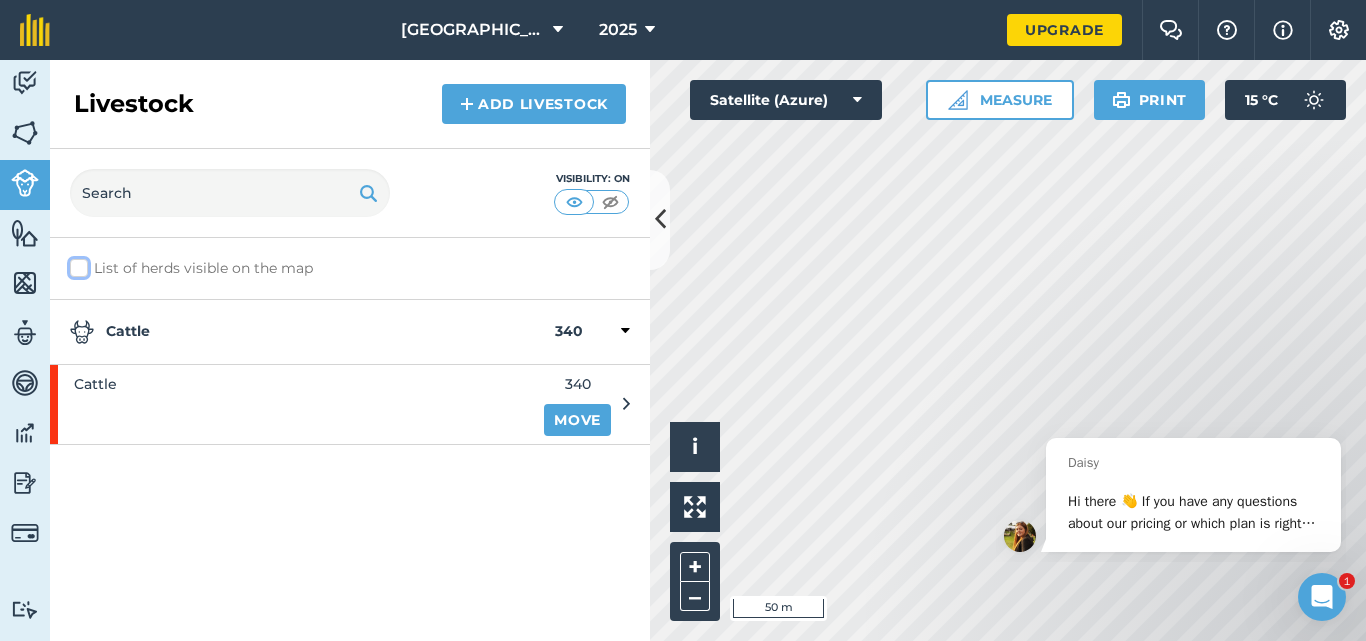 click on "List of herds visible on the map" at bounding box center [76, 264] 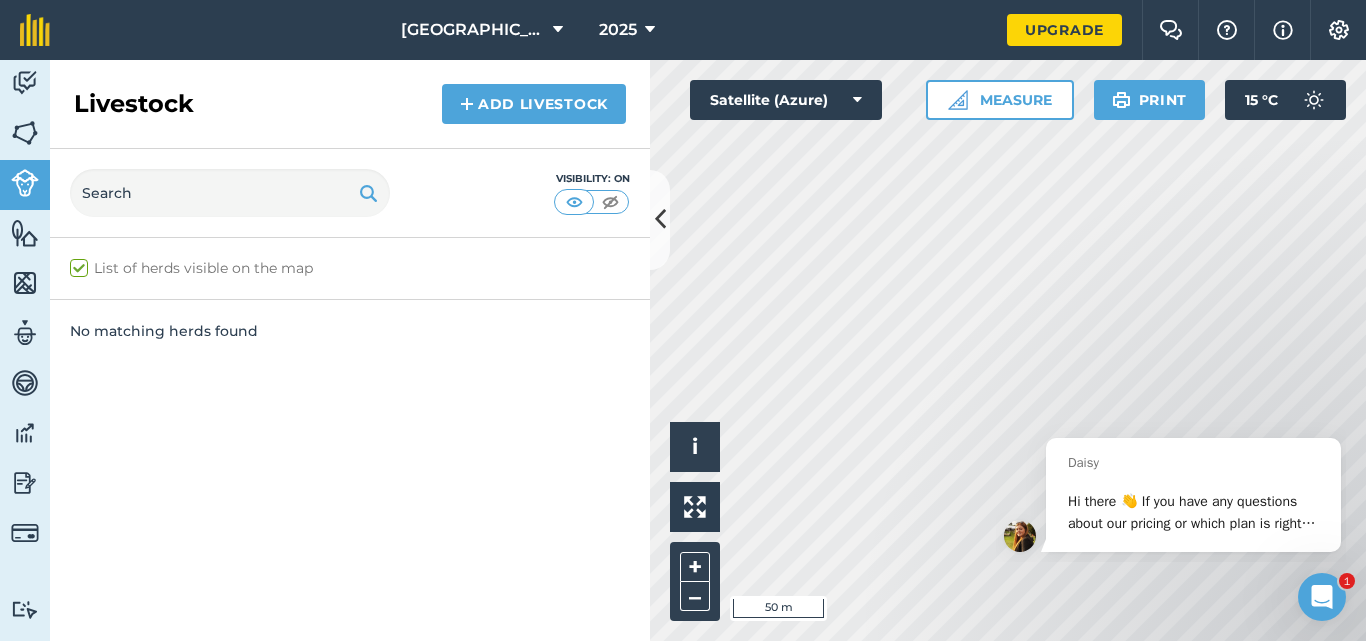 click on "List of herds visible on the map" at bounding box center (350, 268) 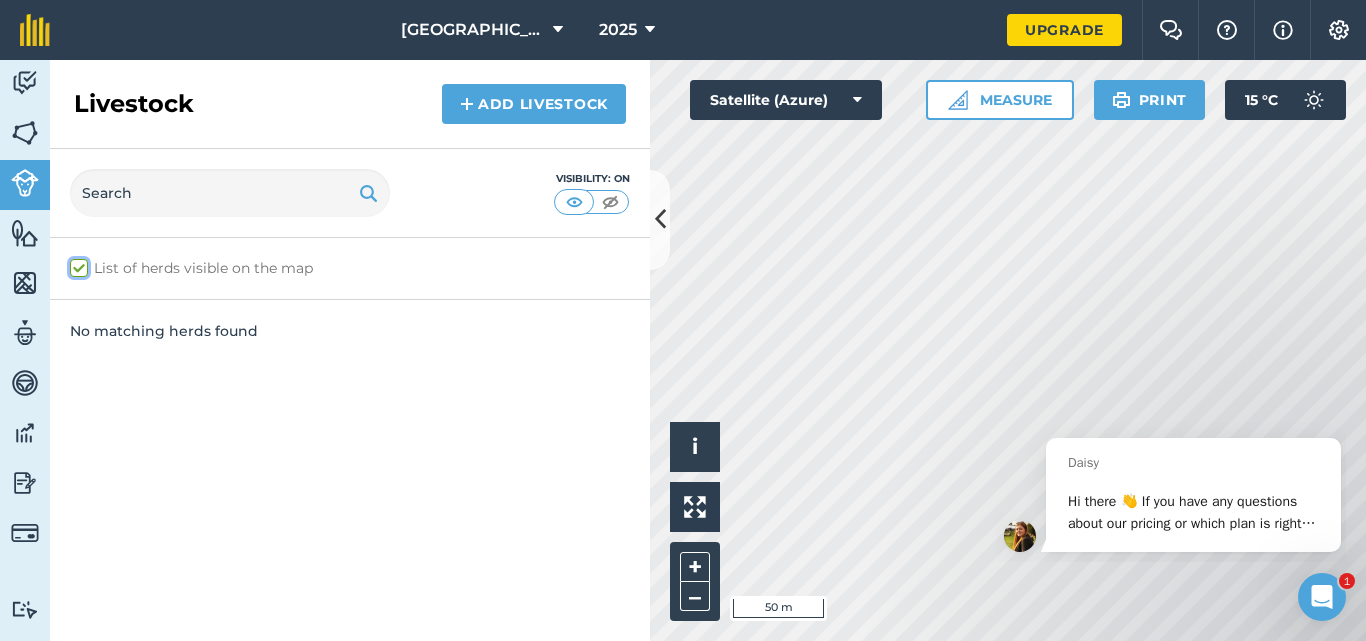 click on "List of herds visible on the map" at bounding box center (76, 264) 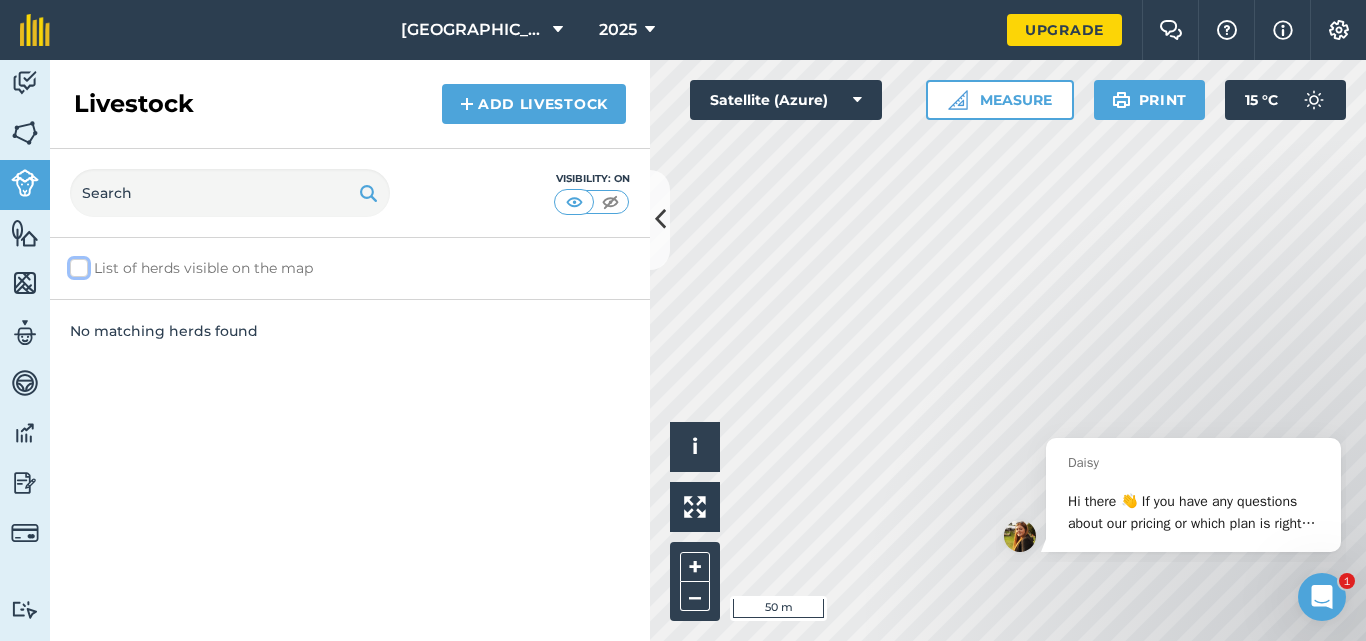 checkbox on "false" 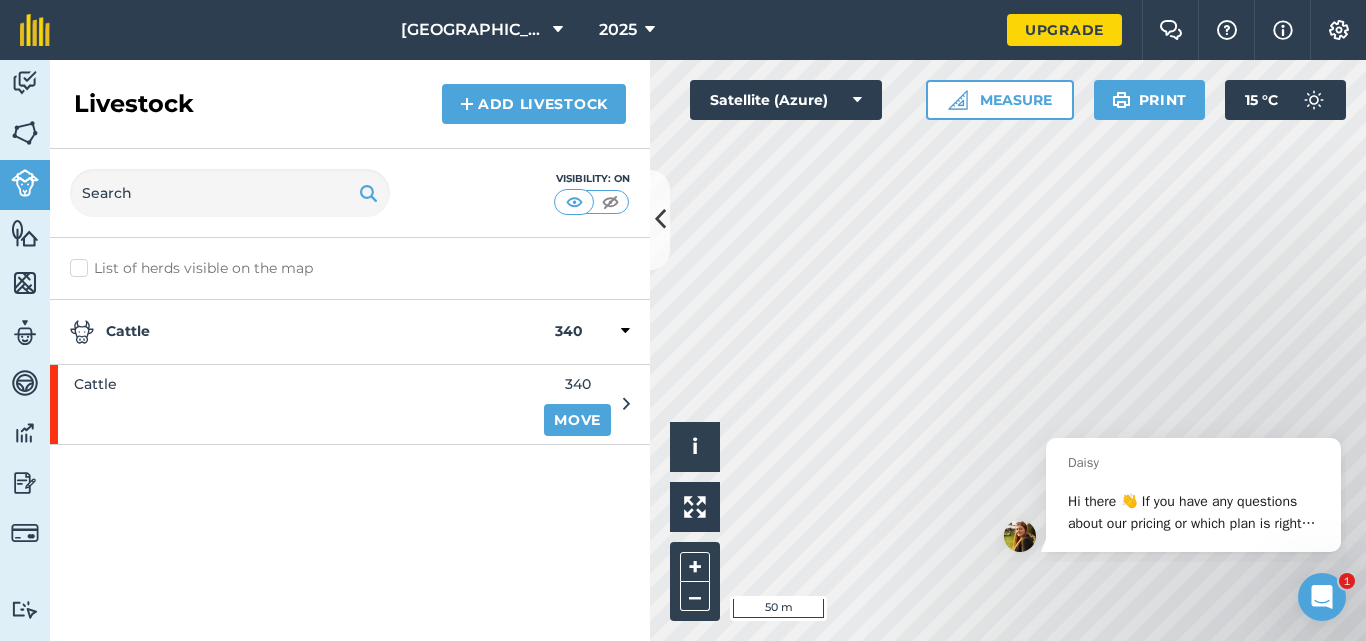 click at bounding box center [368, 193] 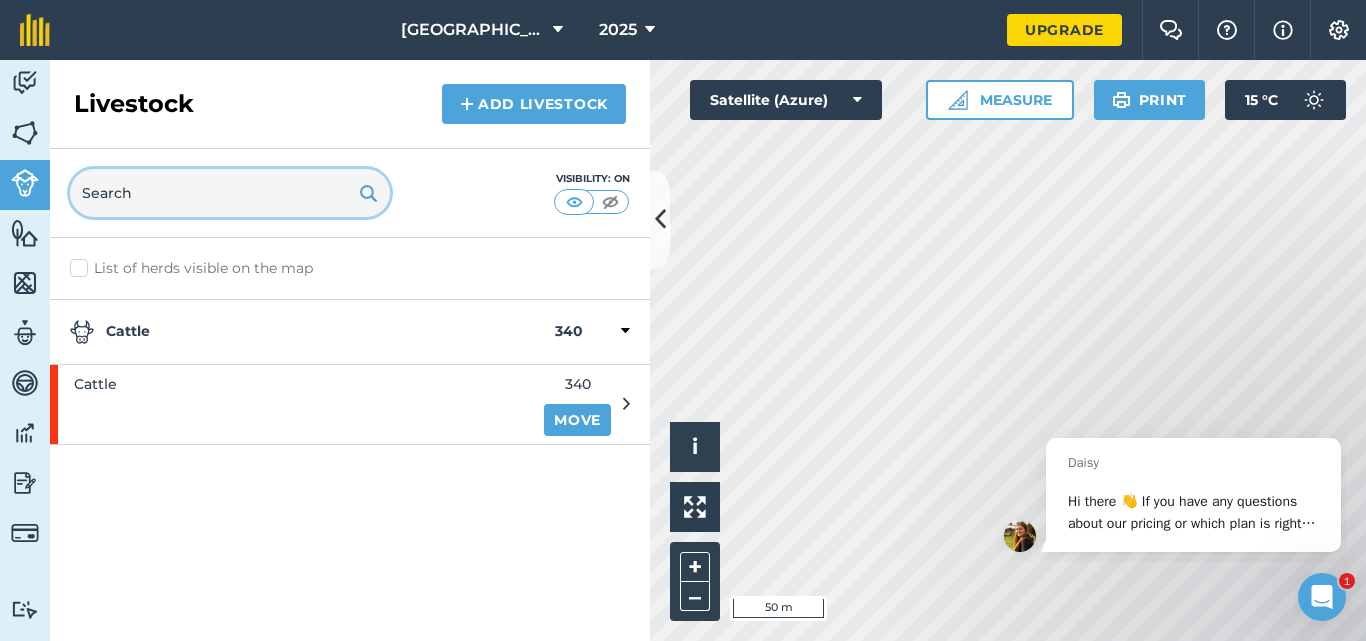 click at bounding box center [230, 193] 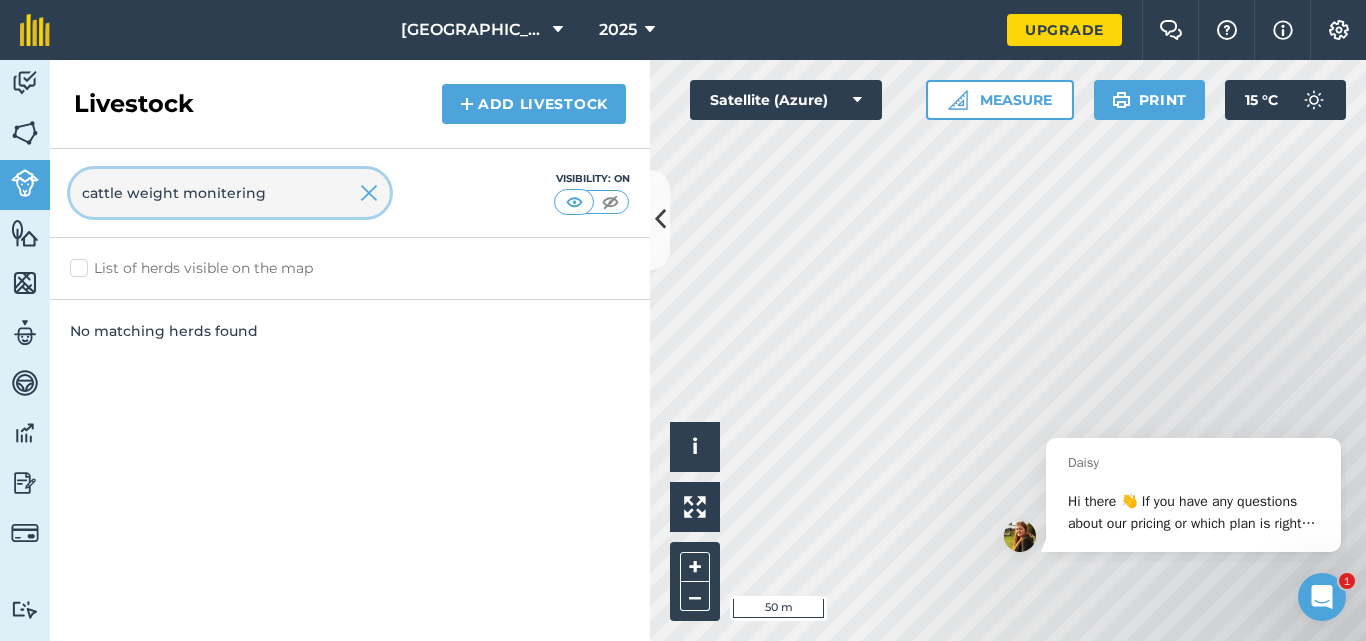 type on "cattle weight monitering" 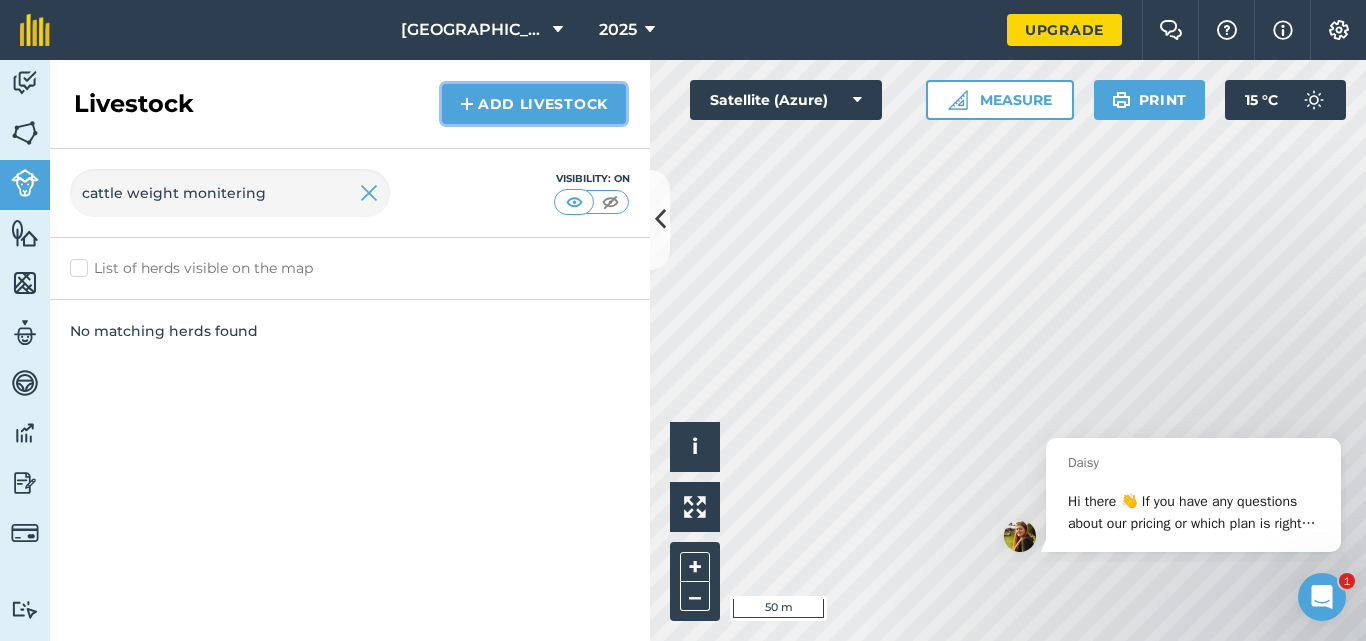 click on "Add Livestock" at bounding box center [534, 104] 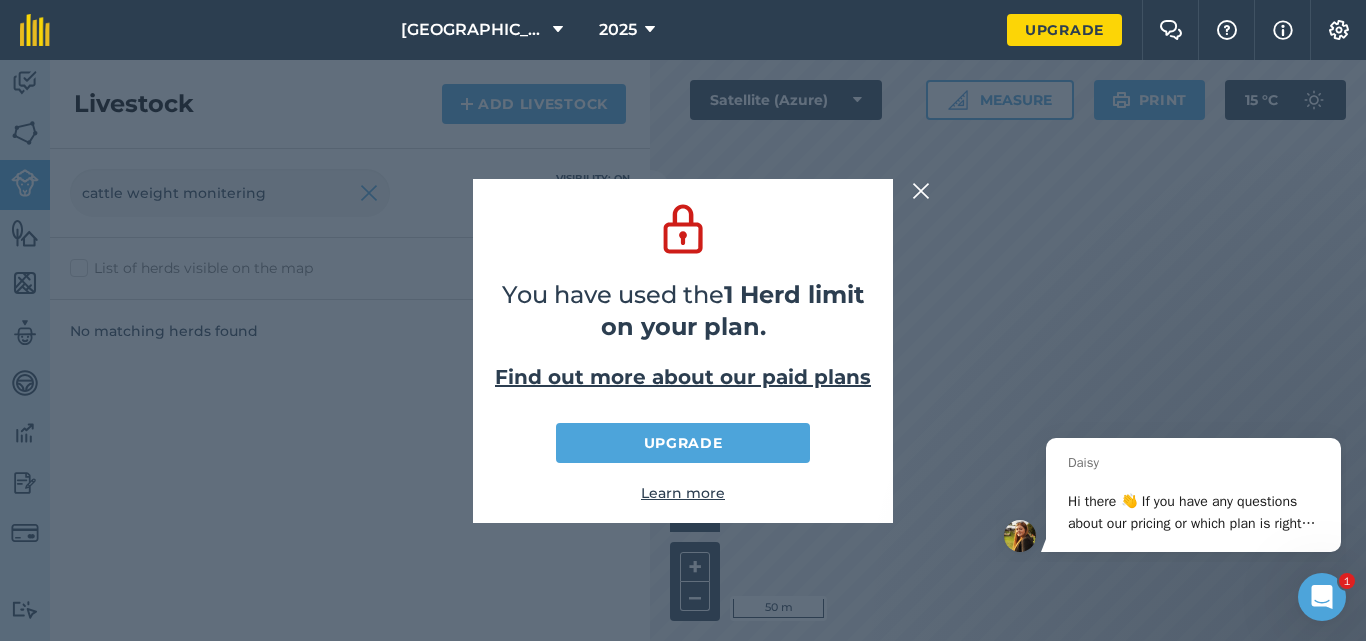 click on "Learn more" at bounding box center [683, 493] 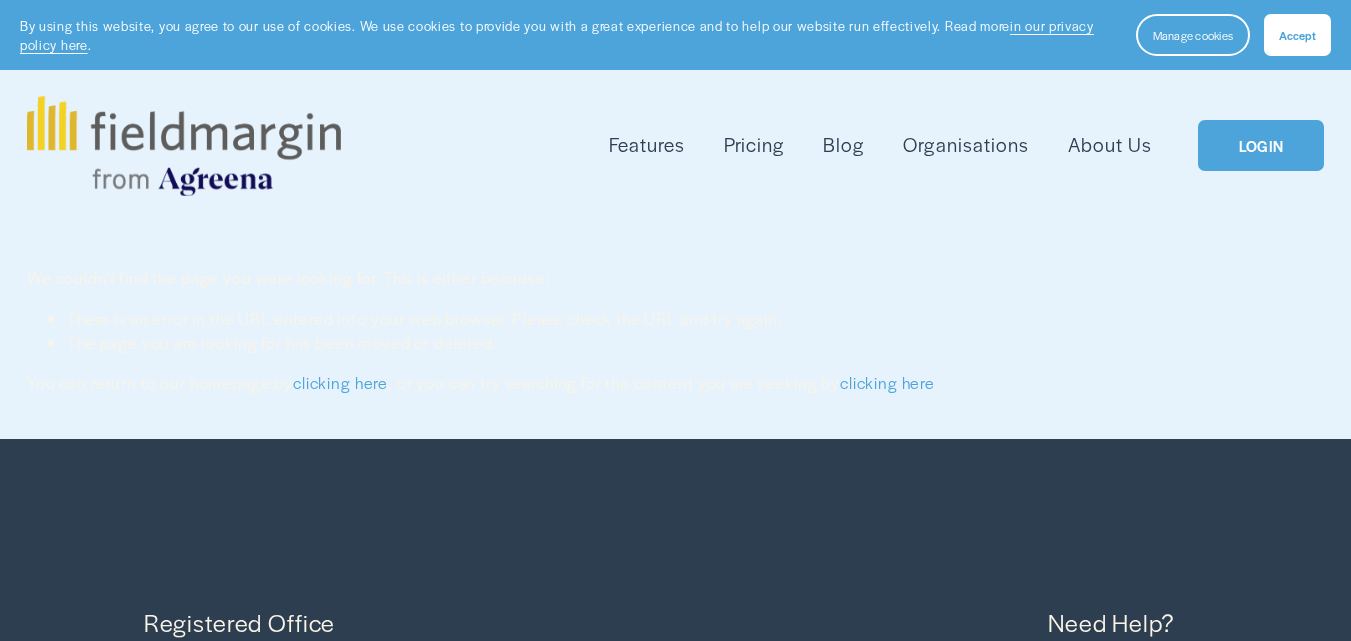 scroll, scrollTop: 0, scrollLeft: 0, axis: both 